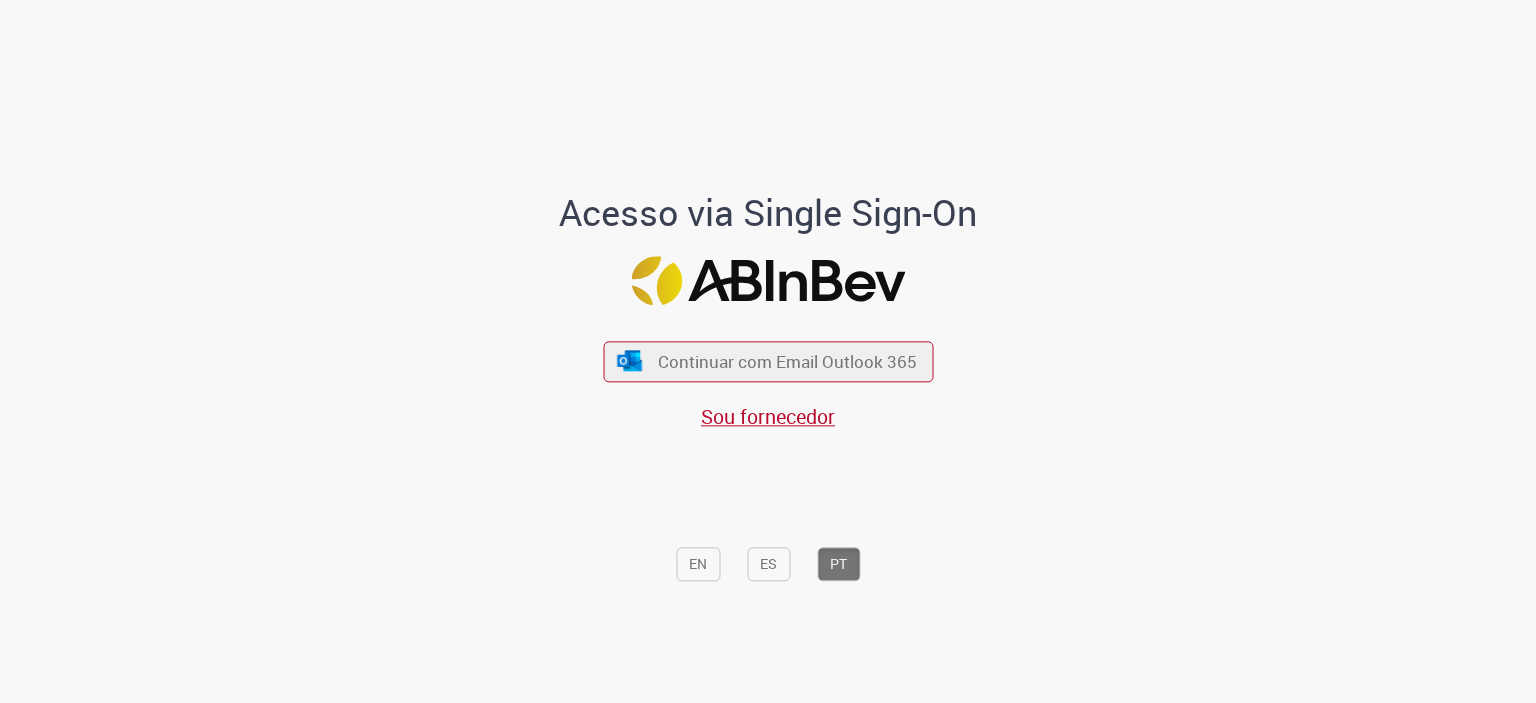 scroll, scrollTop: 0, scrollLeft: 0, axis: both 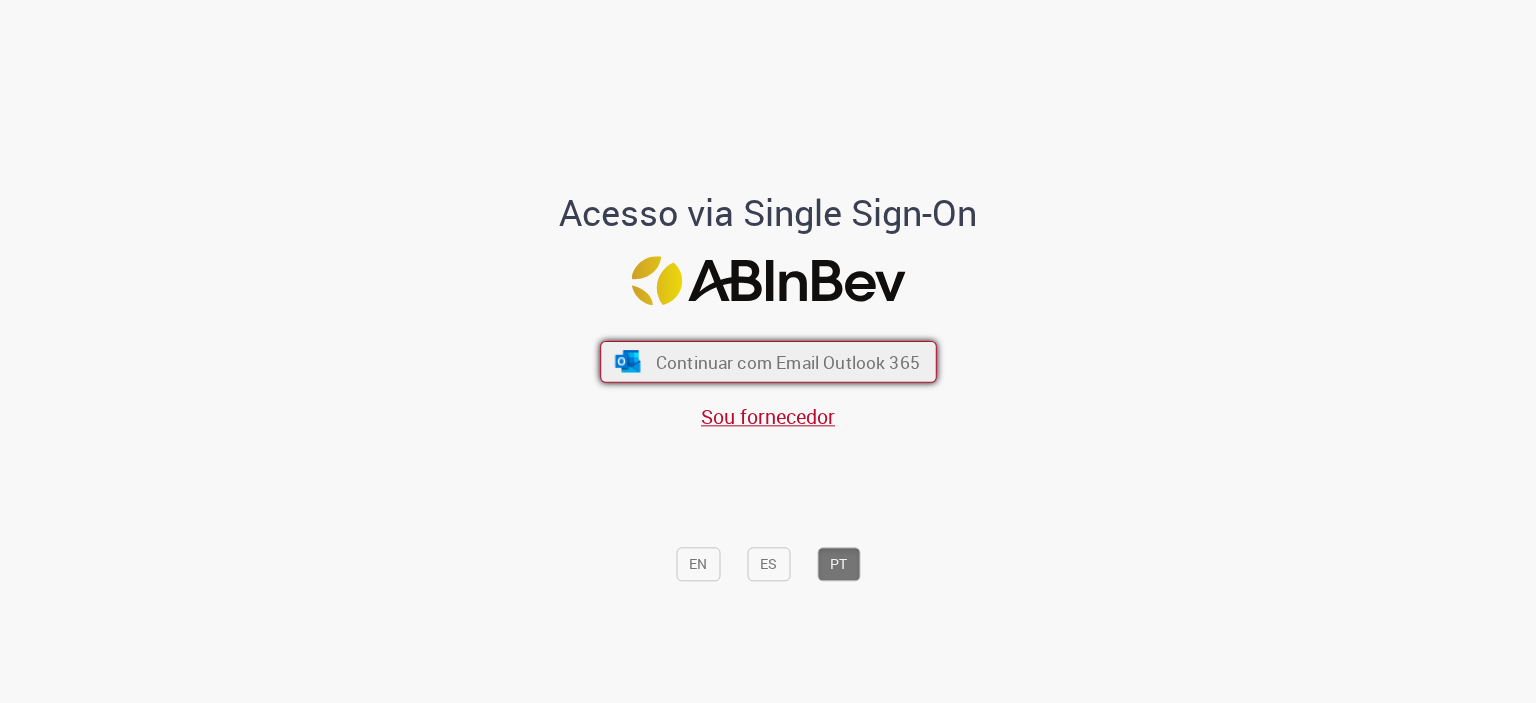 click on "Continuar com Email Outlook 365" at bounding box center [787, 361] 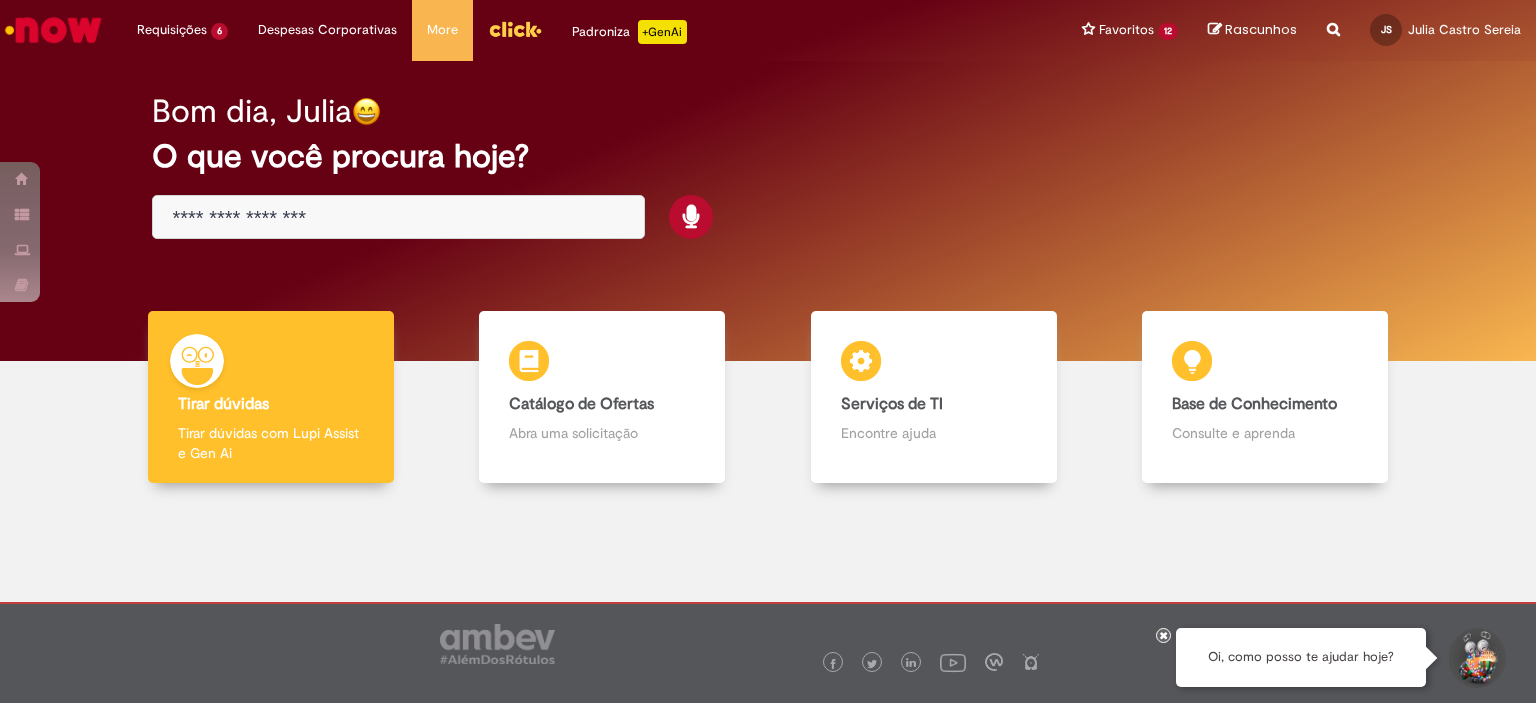 scroll, scrollTop: 0, scrollLeft: 0, axis: both 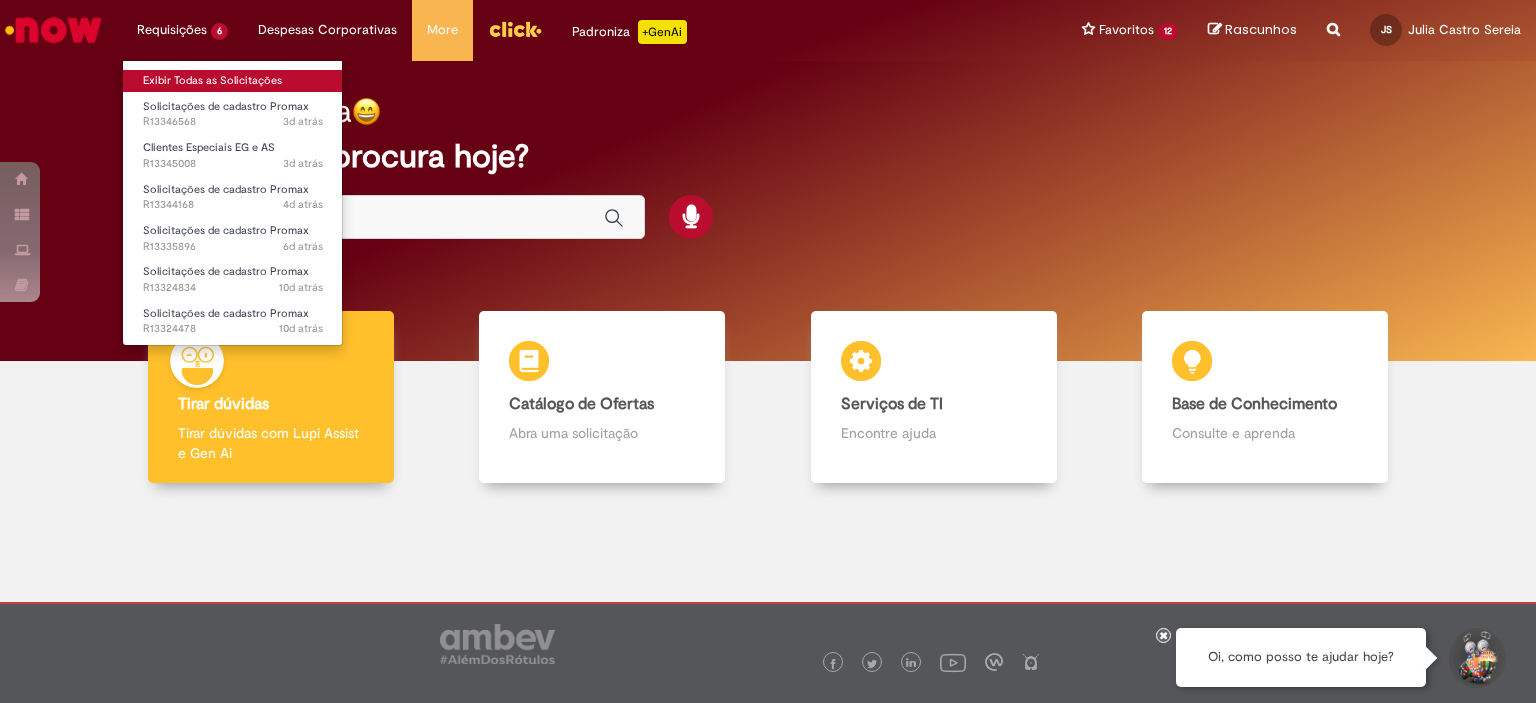 click on "Exibir Todas as Solicitações" at bounding box center [233, 81] 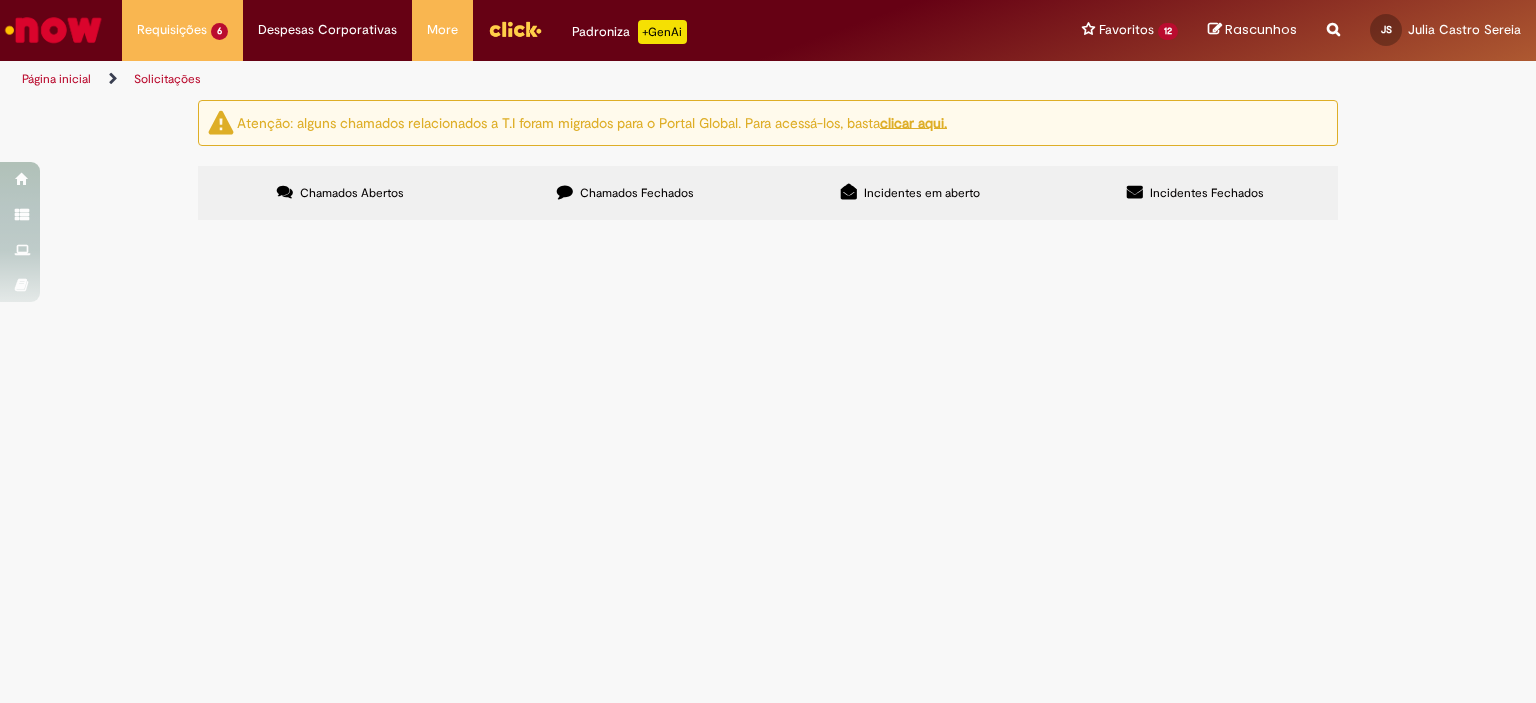 click on "transferir pdv" at bounding box center (0, 0) 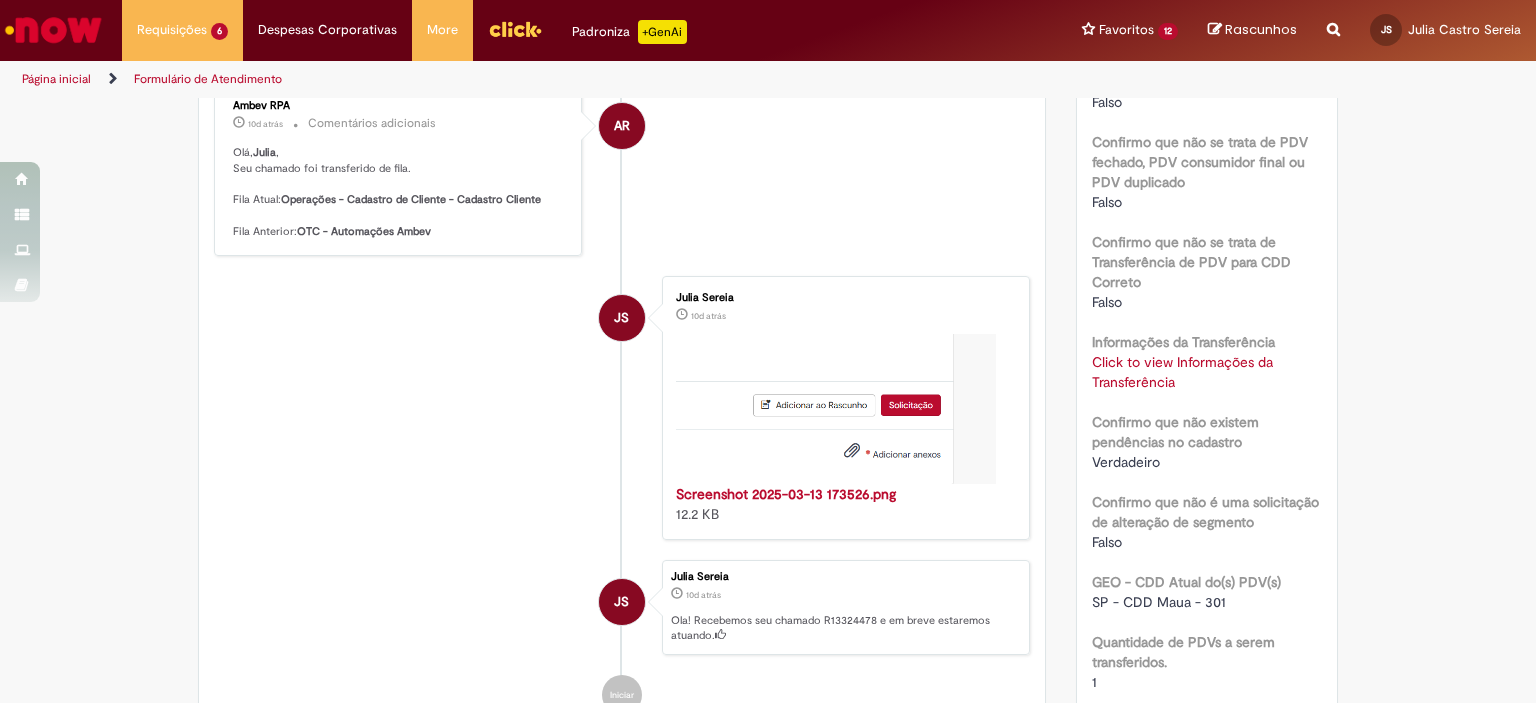 scroll, scrollTop: 1000, scrollLeft: 0, axis: vertical 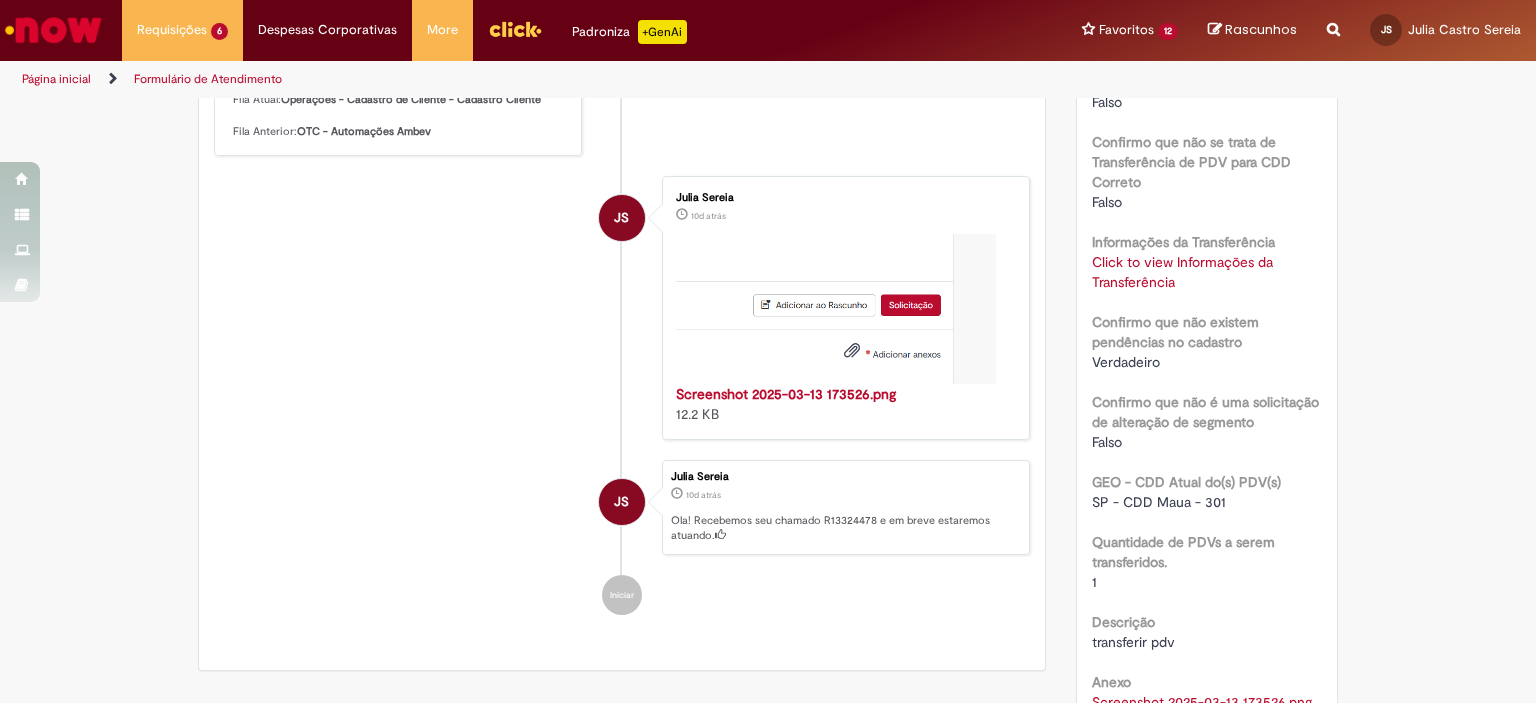 click on "Click to view Informações da Transferência" at bounding box center [1182, 272] 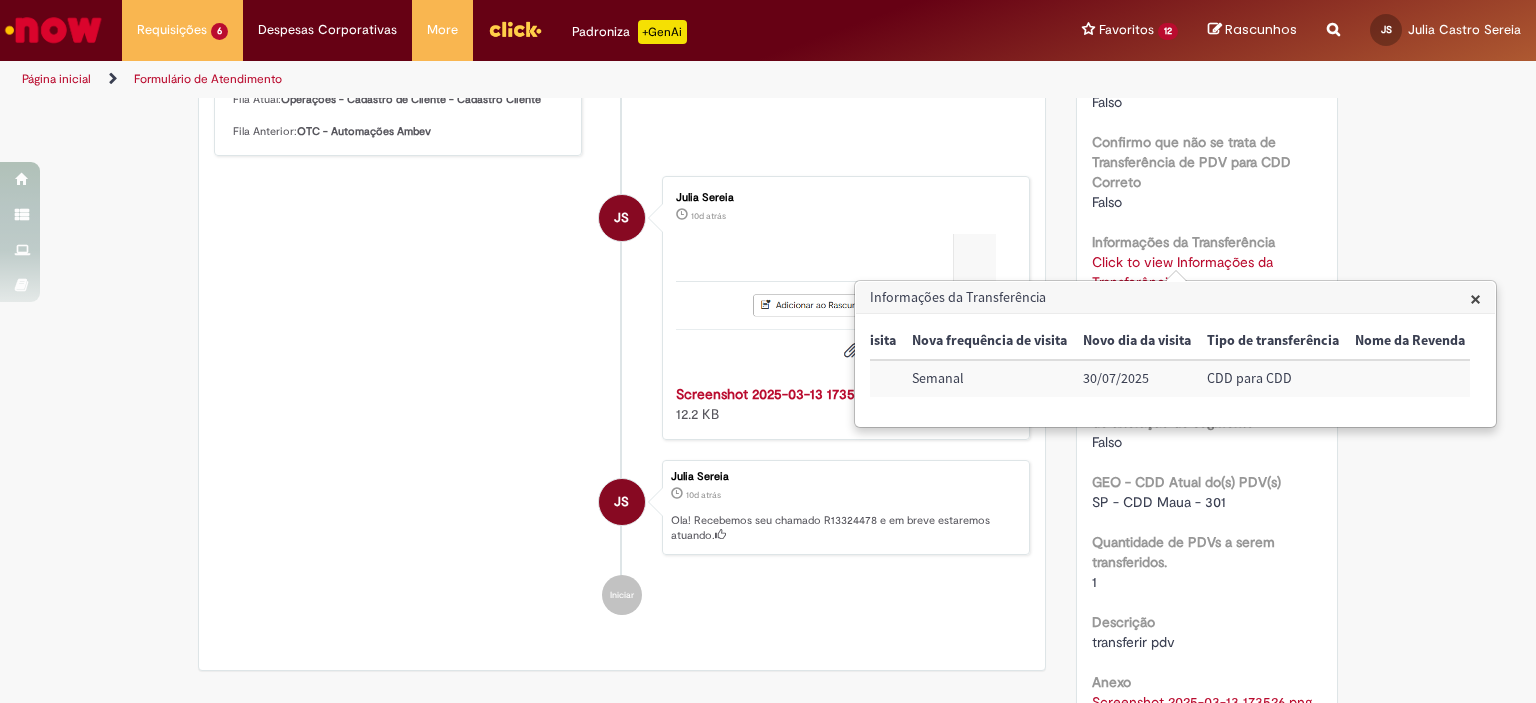 scroll, scrollTop: 0, scrollLeft: 0, axis: both 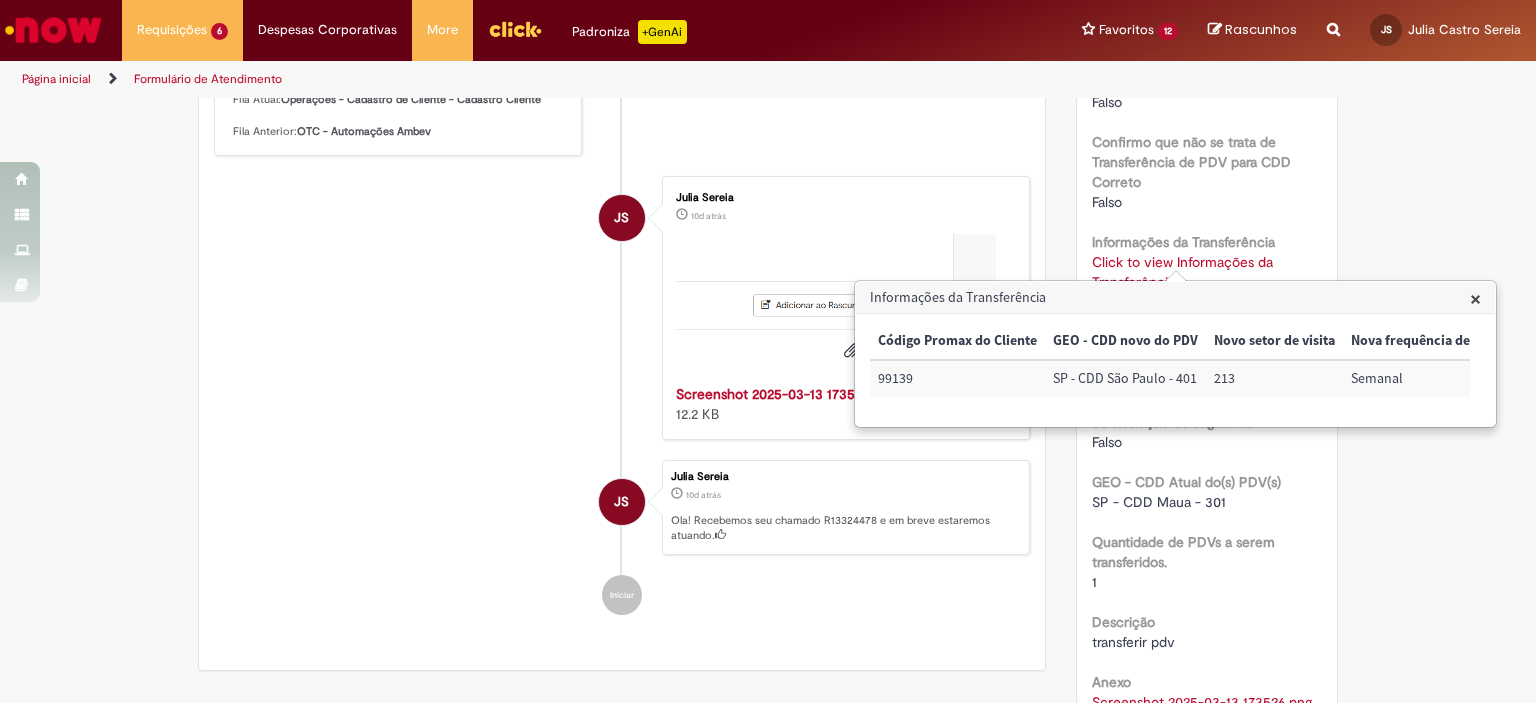 click on "JS
Julia Sereia
10d atrás 10 dias atrás
Screenshot 2025-03-13 173526.png  12.2 KB" at bounding box center (622, 308) 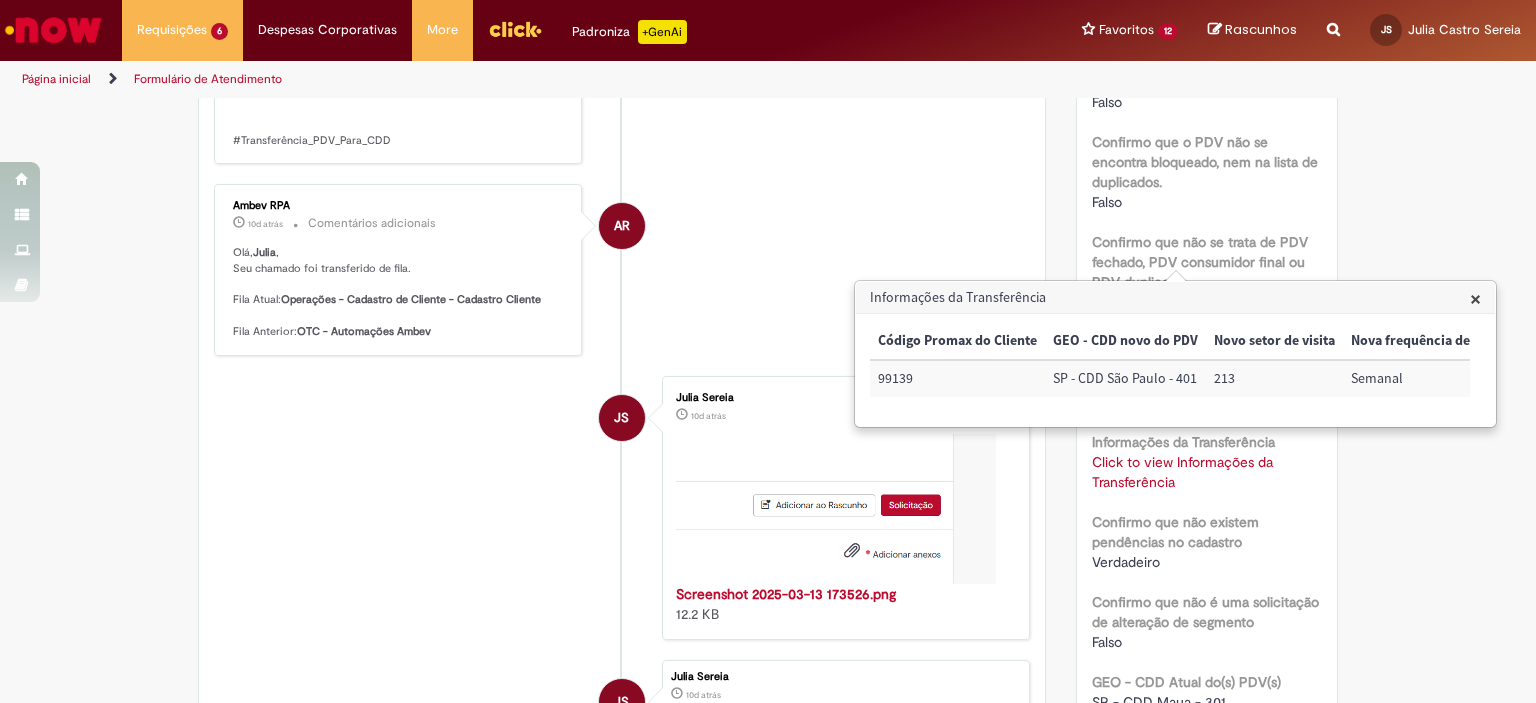 click on "×" at bounding box center (1475, 298) 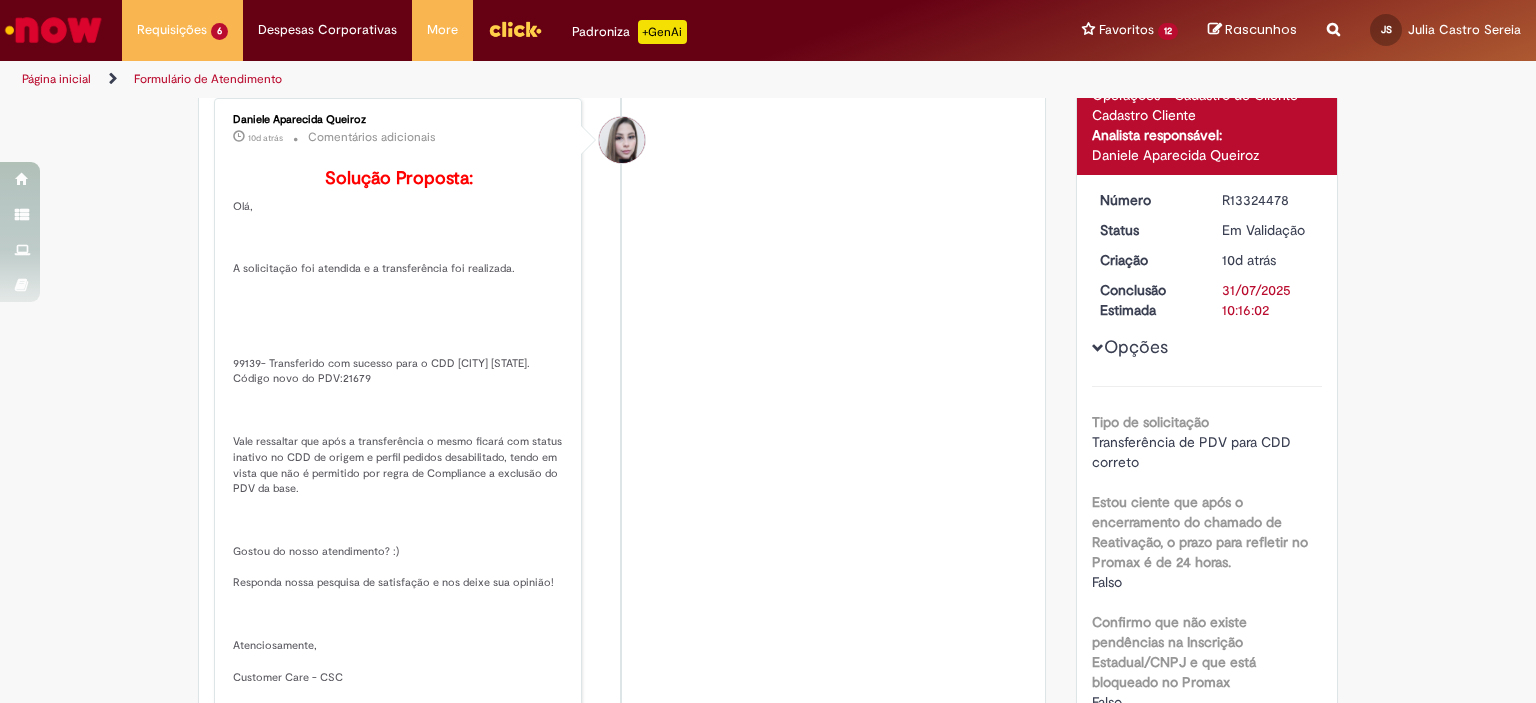 scroll, scrollTop: 0, scrollLeft: 0, axis: both 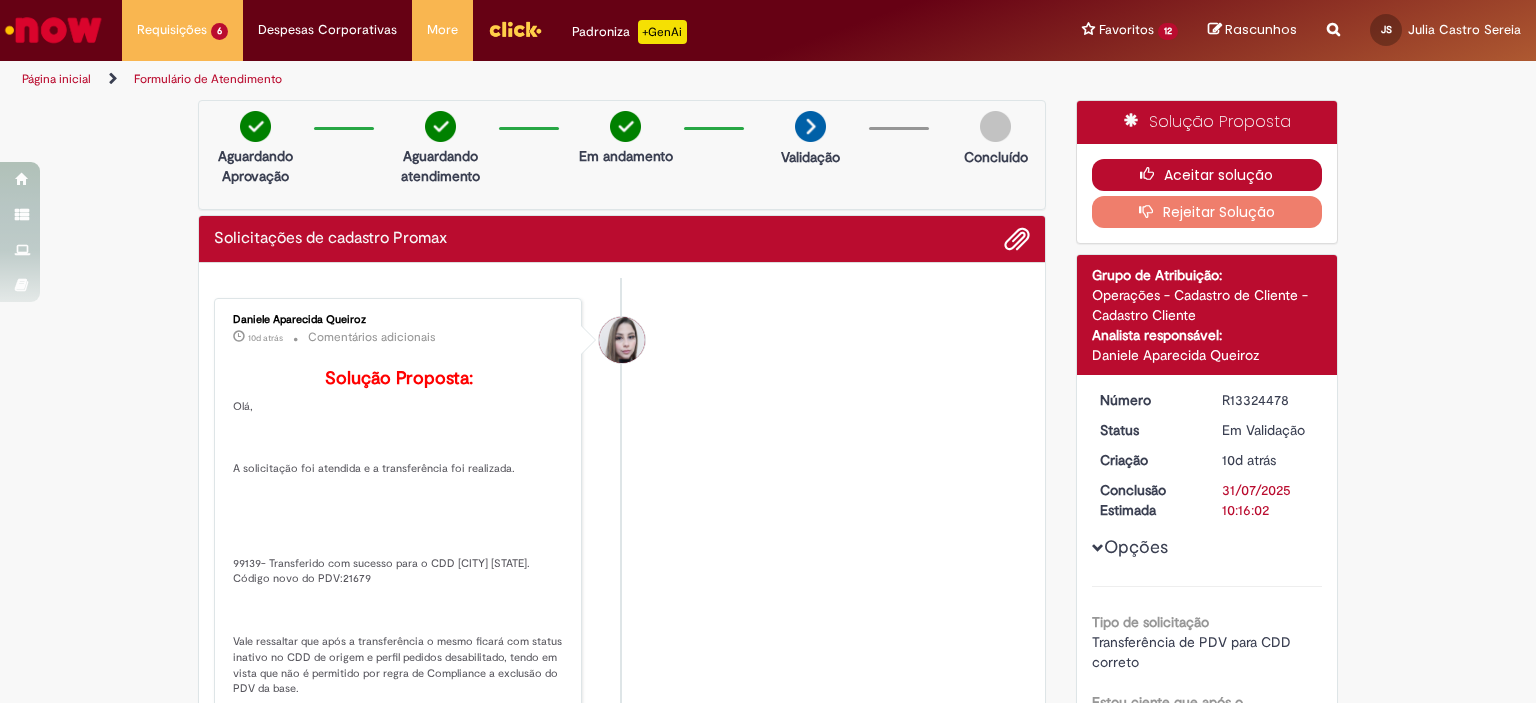 click on "Aceitar solução" at bounding box center (1207, 175) 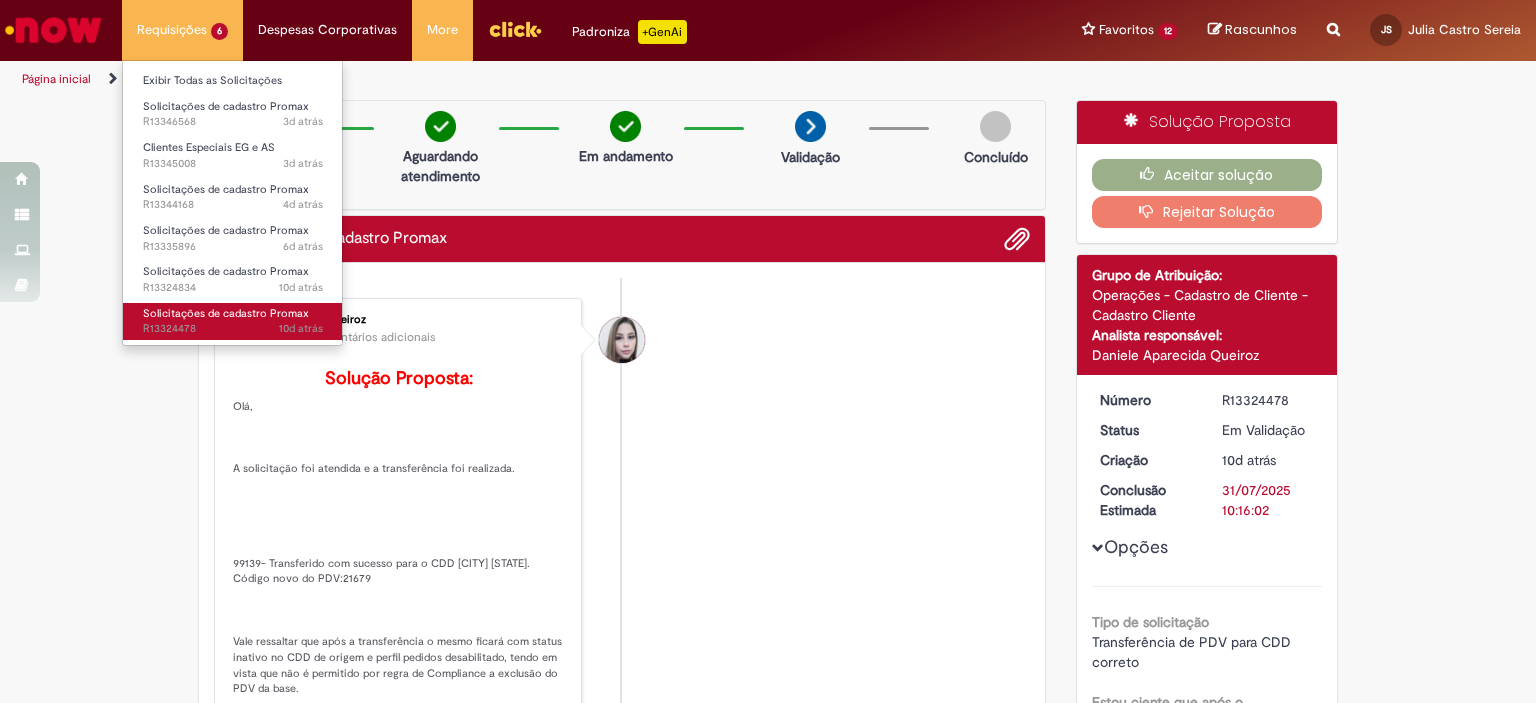 click on "Solicitações de cadastro Promax" at bounding box center [226, 313] 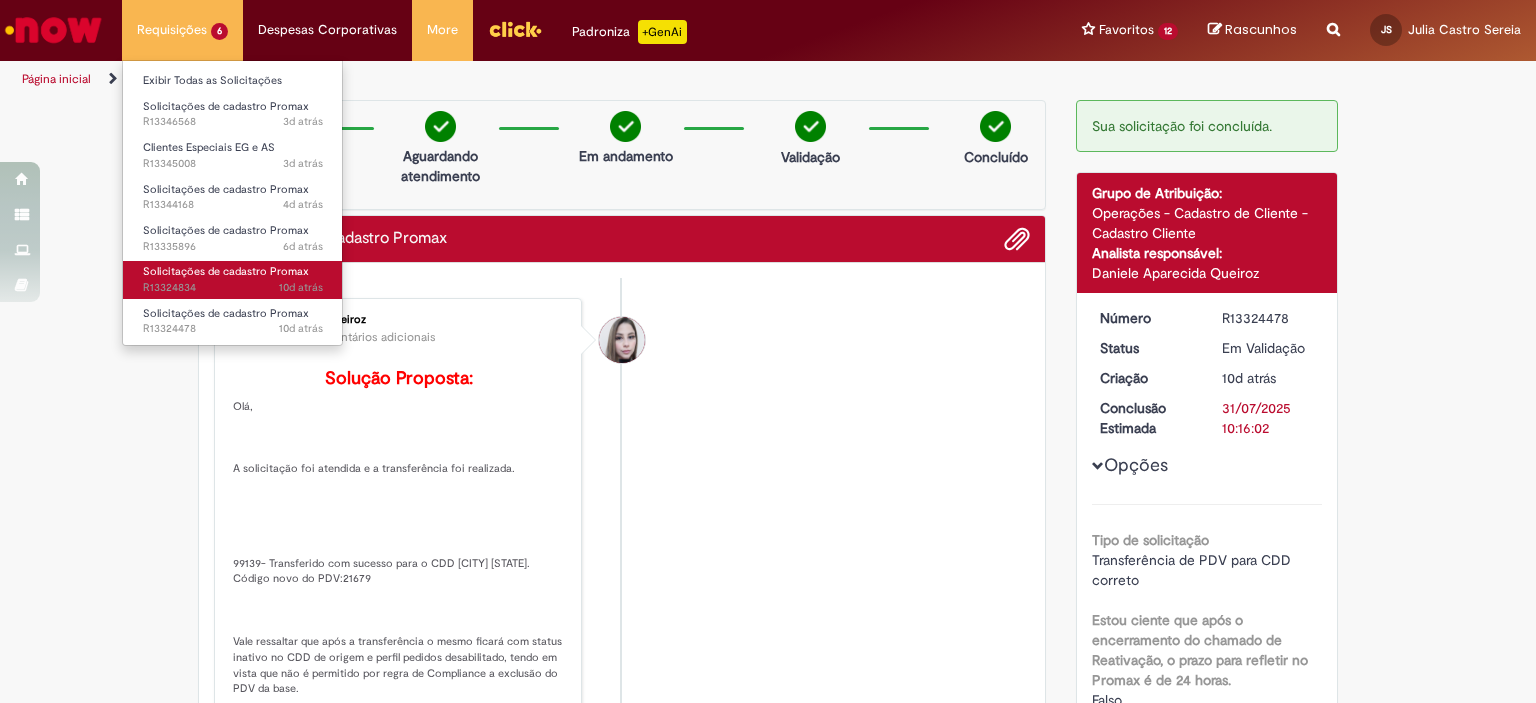 click on "Solicitações de cadastro Promax" at bounding box center (226, 271) 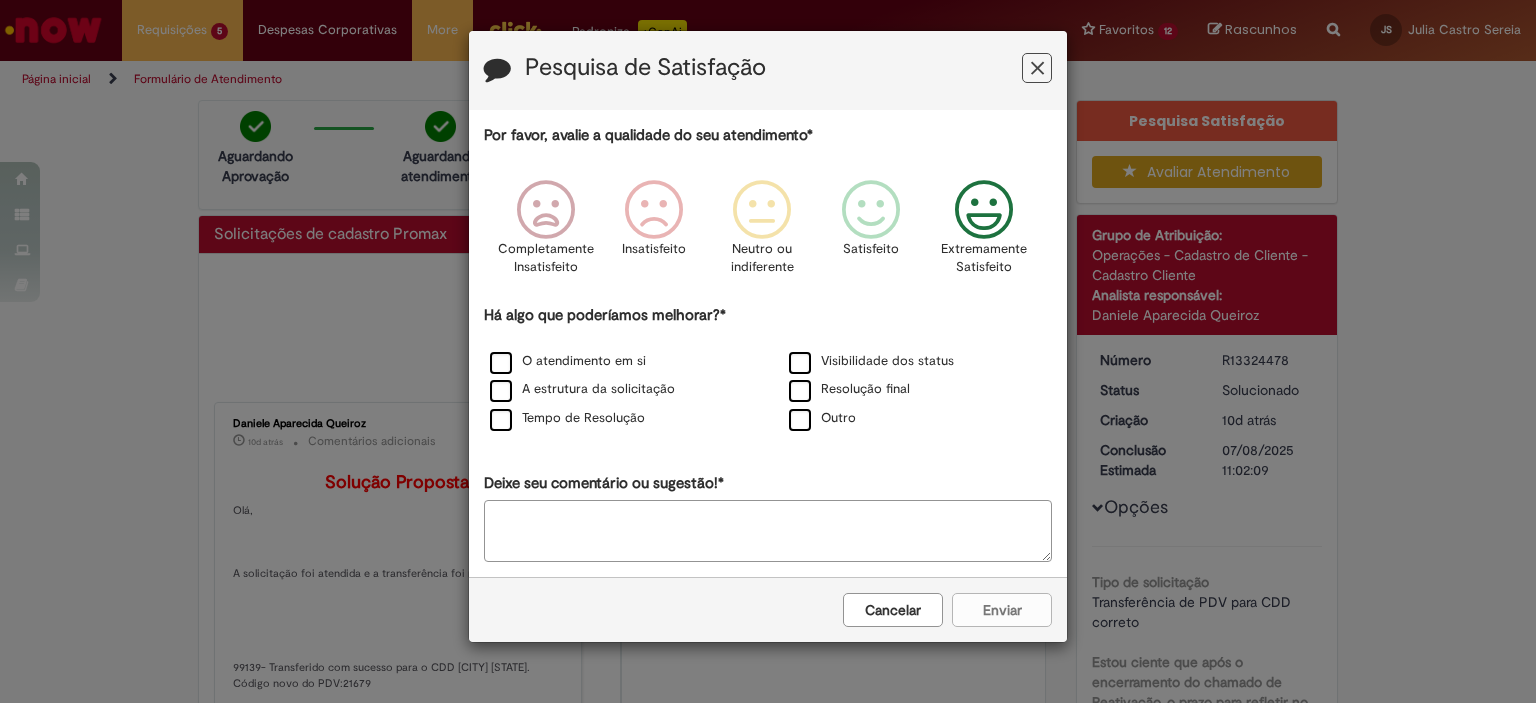 click at bounding box center (984, 210) 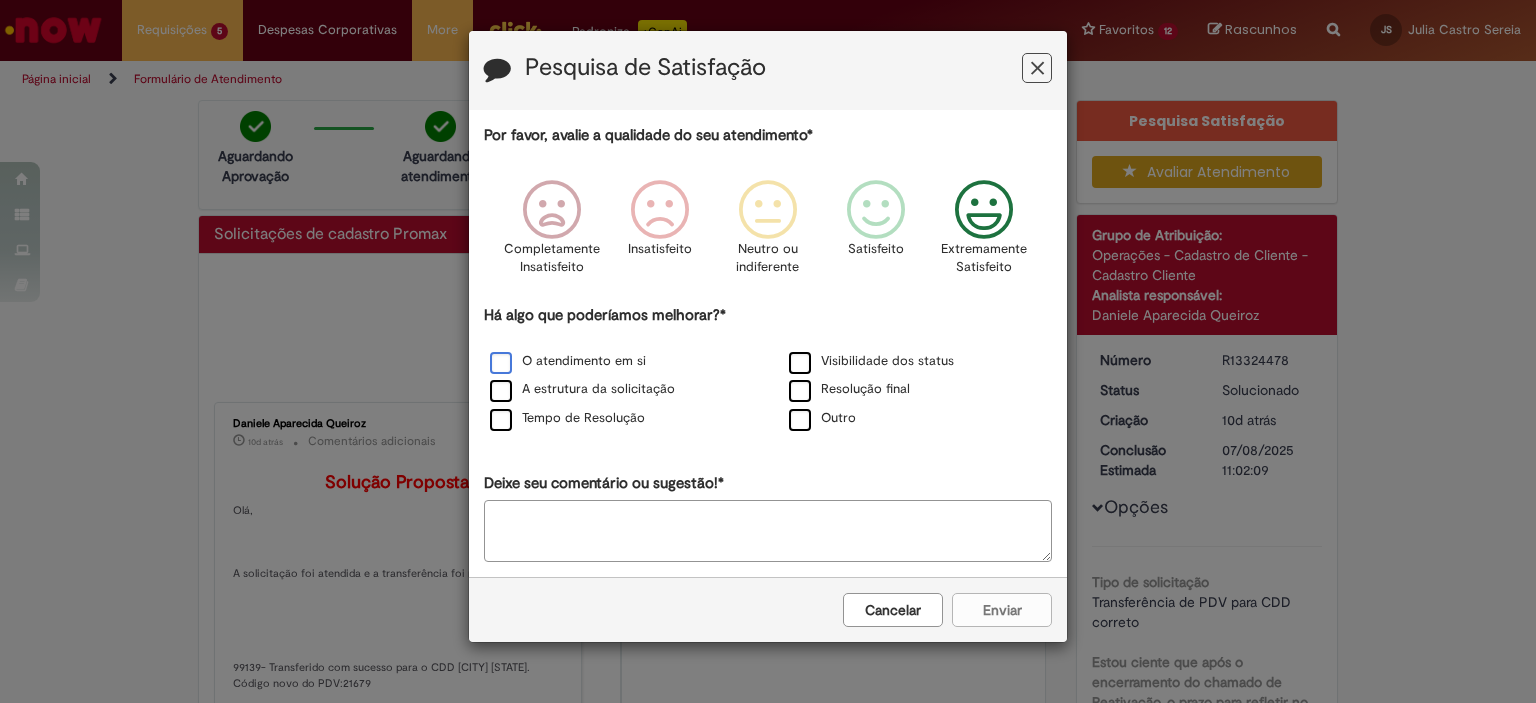 click on "O atendimento em si" at bounding box center (568, 361) 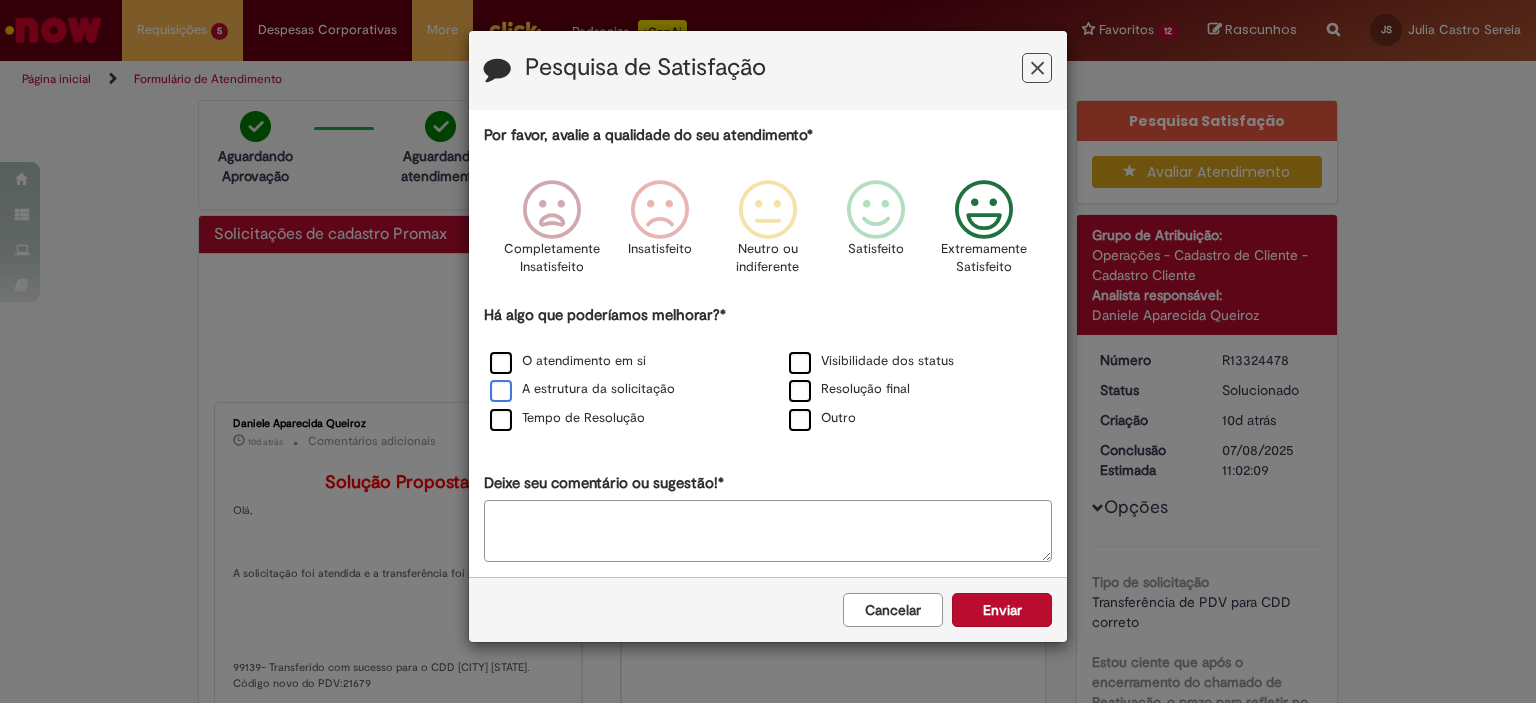 click on "A estrutura da solicitação" at bounding box center (582, 389) 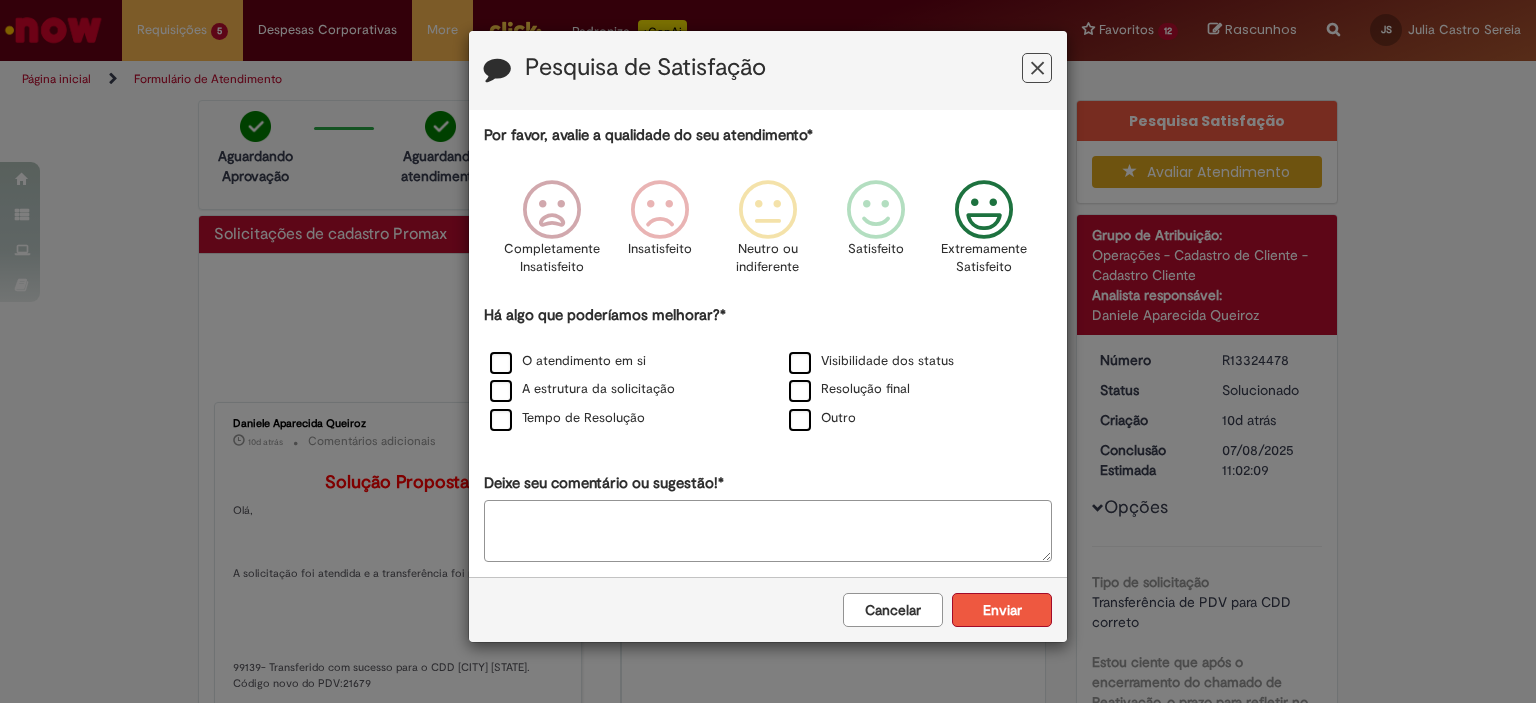 click on "Enviar" at bounding box center [1002, 610] 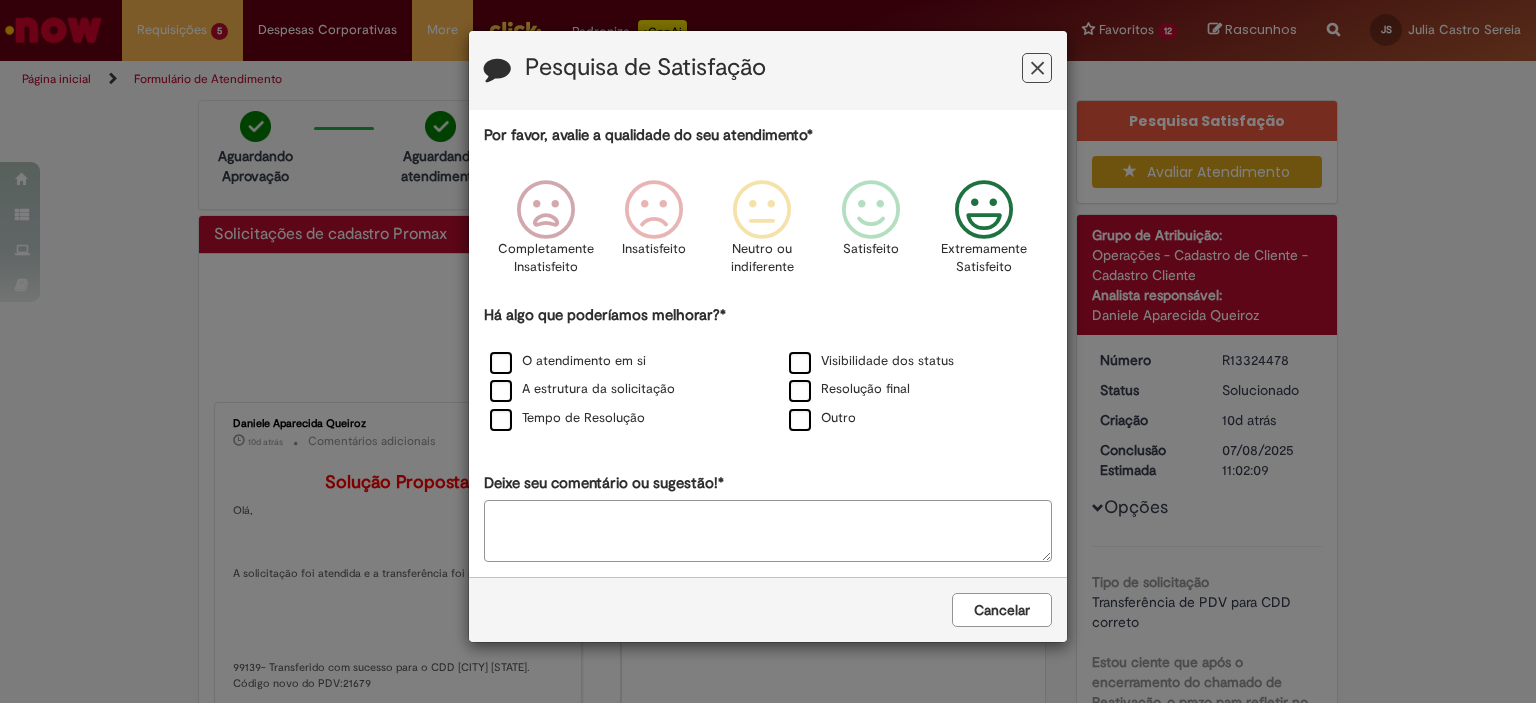 click at bounding box center [984, 210] 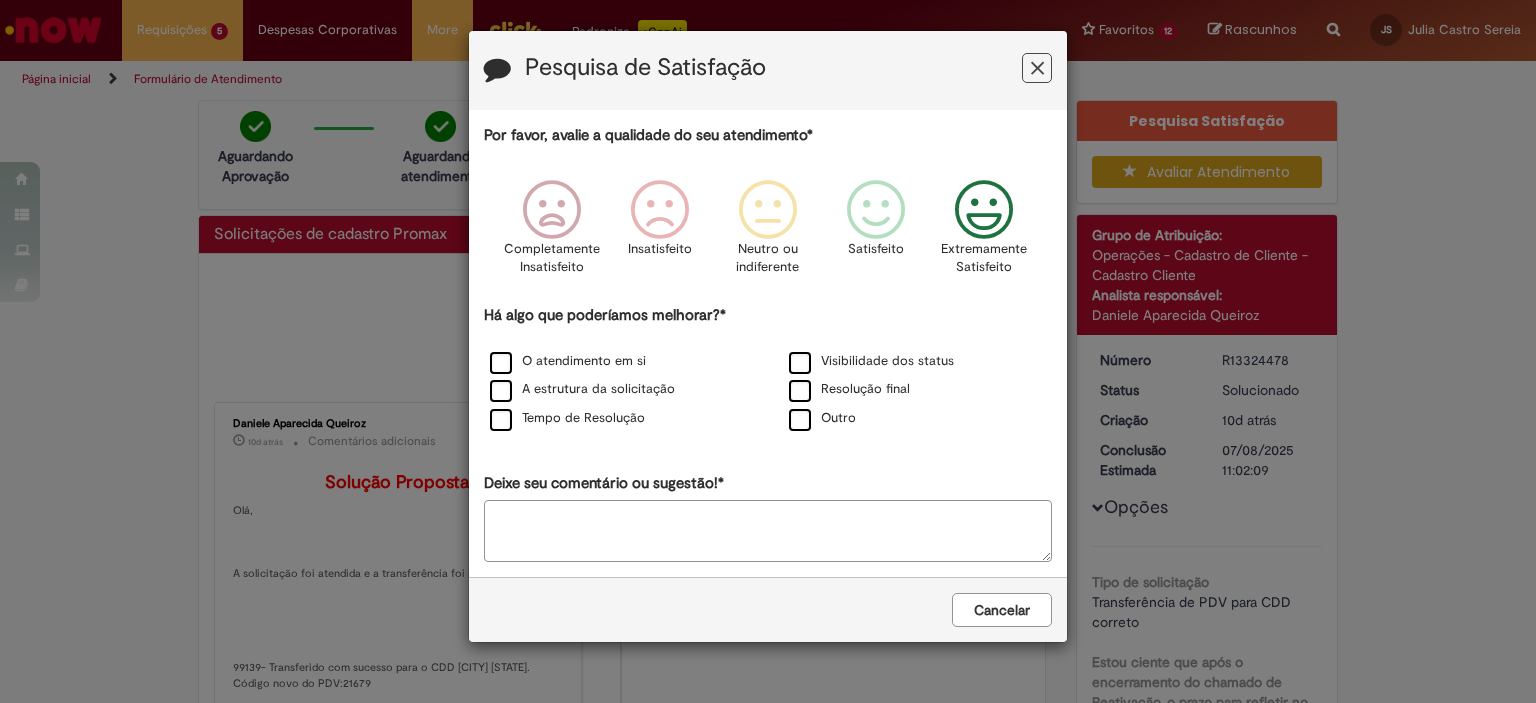 click at bounding box center [1037, 68] 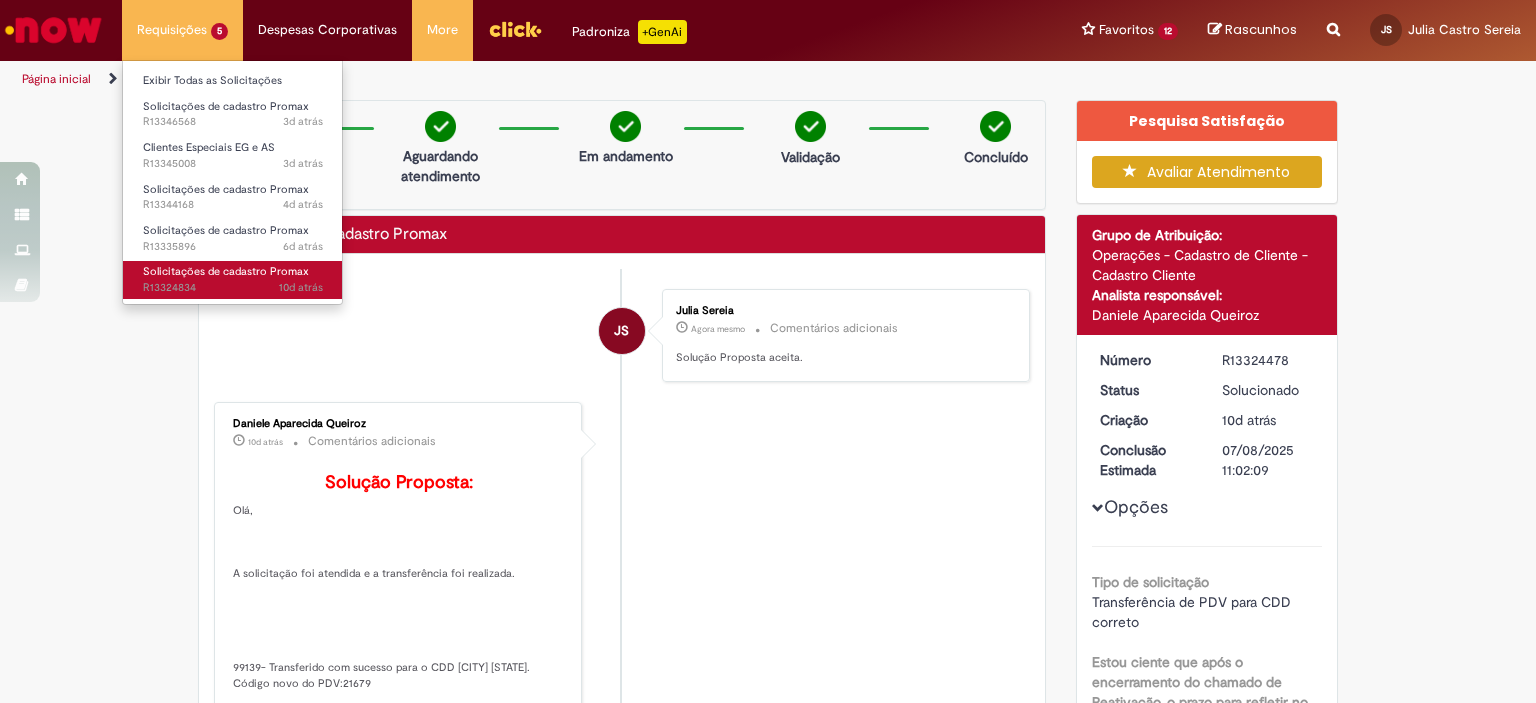click on "Solicitações de cadastro Promax" at bounding box center [226, 271] 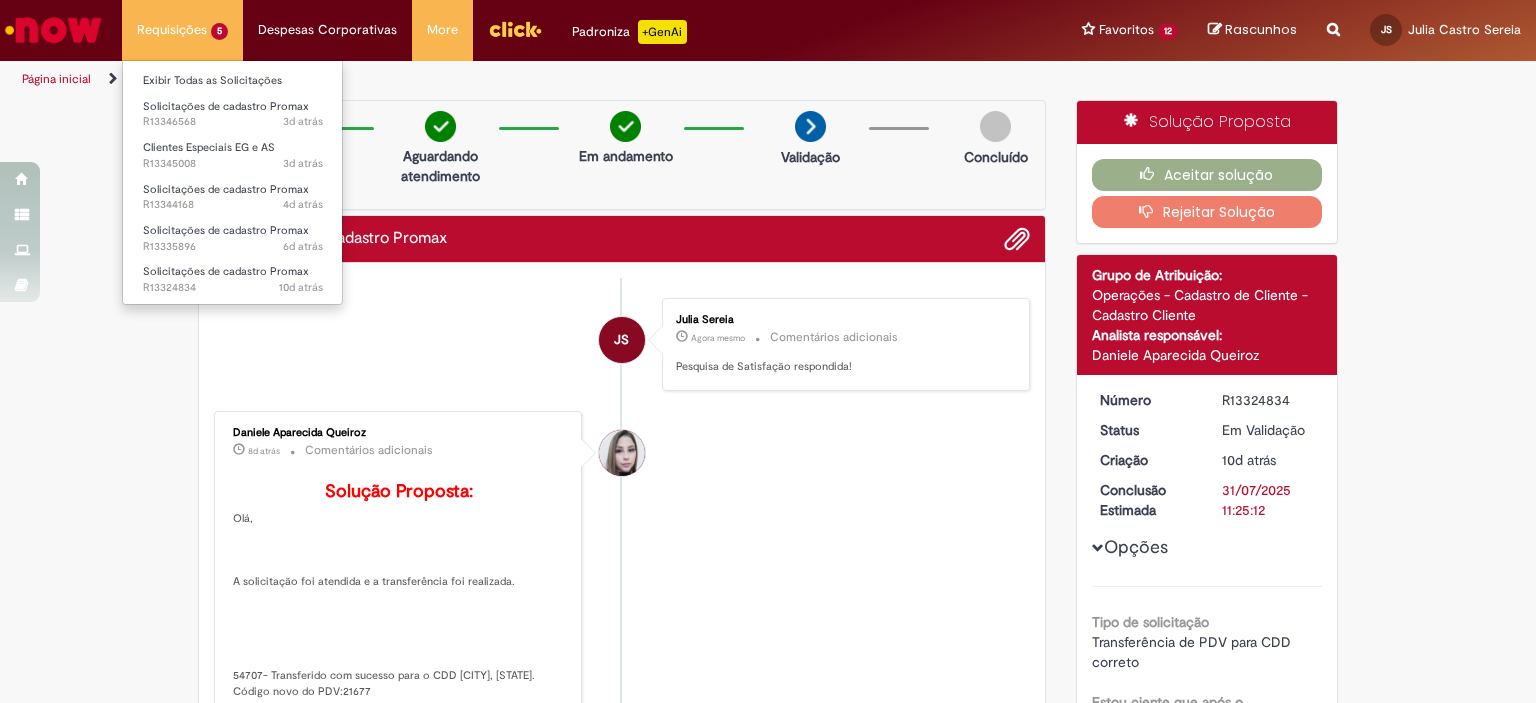 click on "Solicitações de cadastro Promax
10d atrás 10 dias atrás  R13324834" at bounding box center (233, 277) 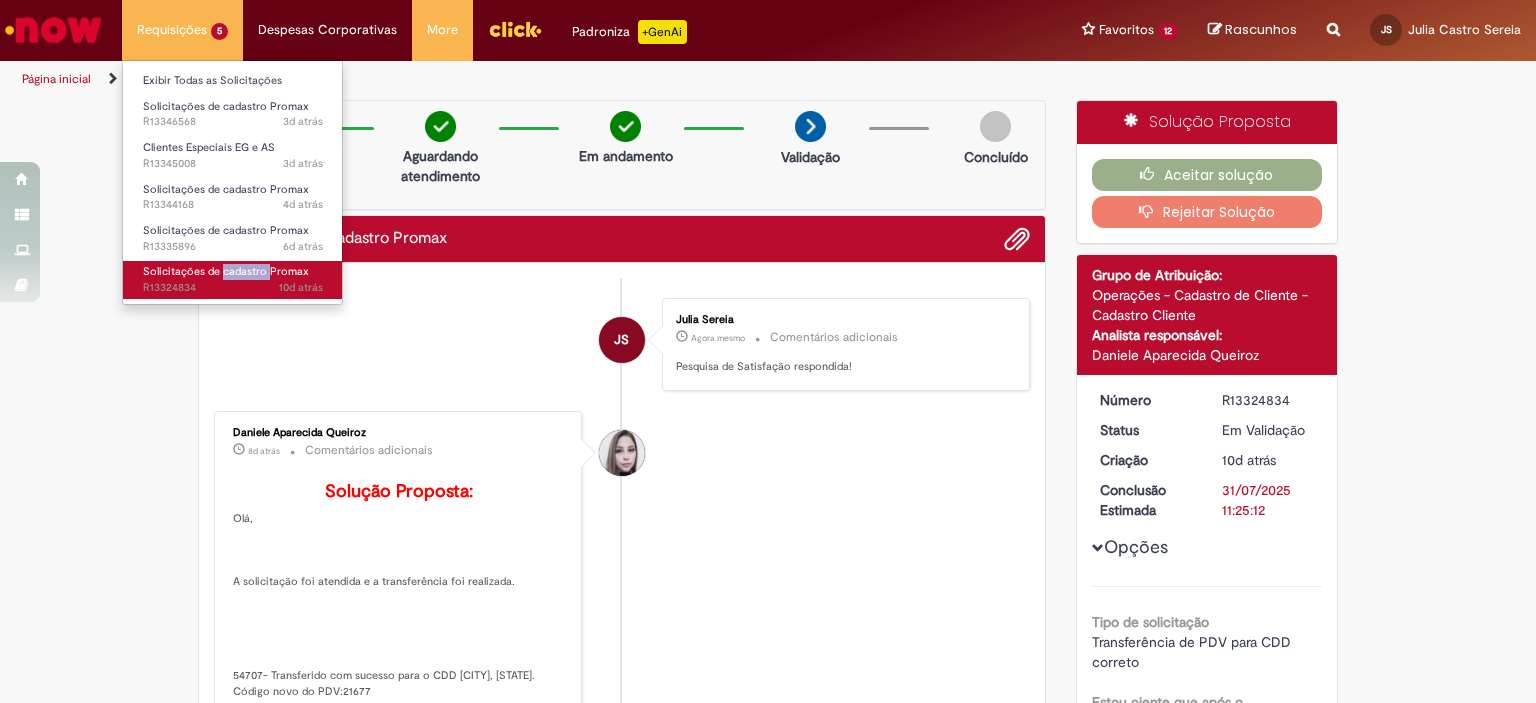 click on "Solicitações de cadastro Promax" at bounding box center [226, 271] 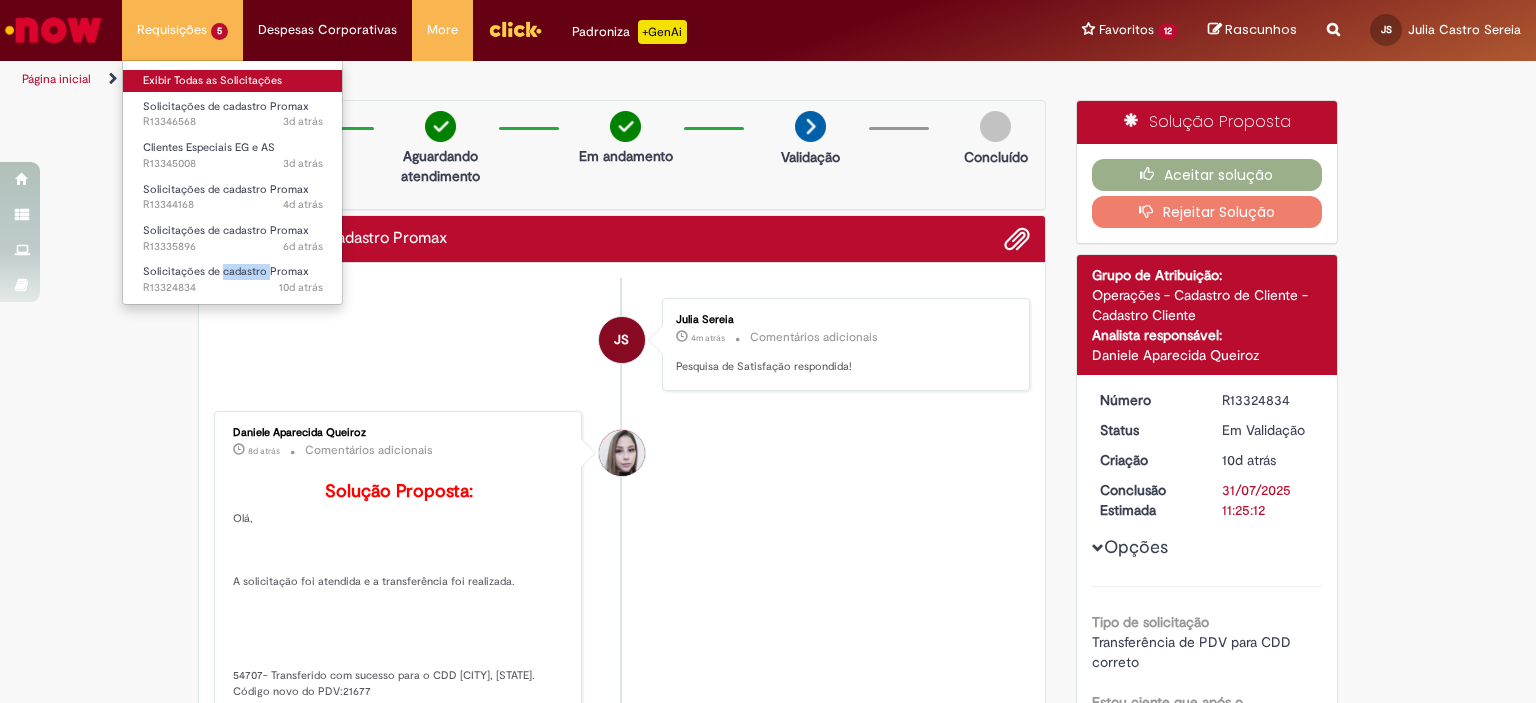 click on "Exibir Todas as Solicitações" at bounding box center [233, 81] 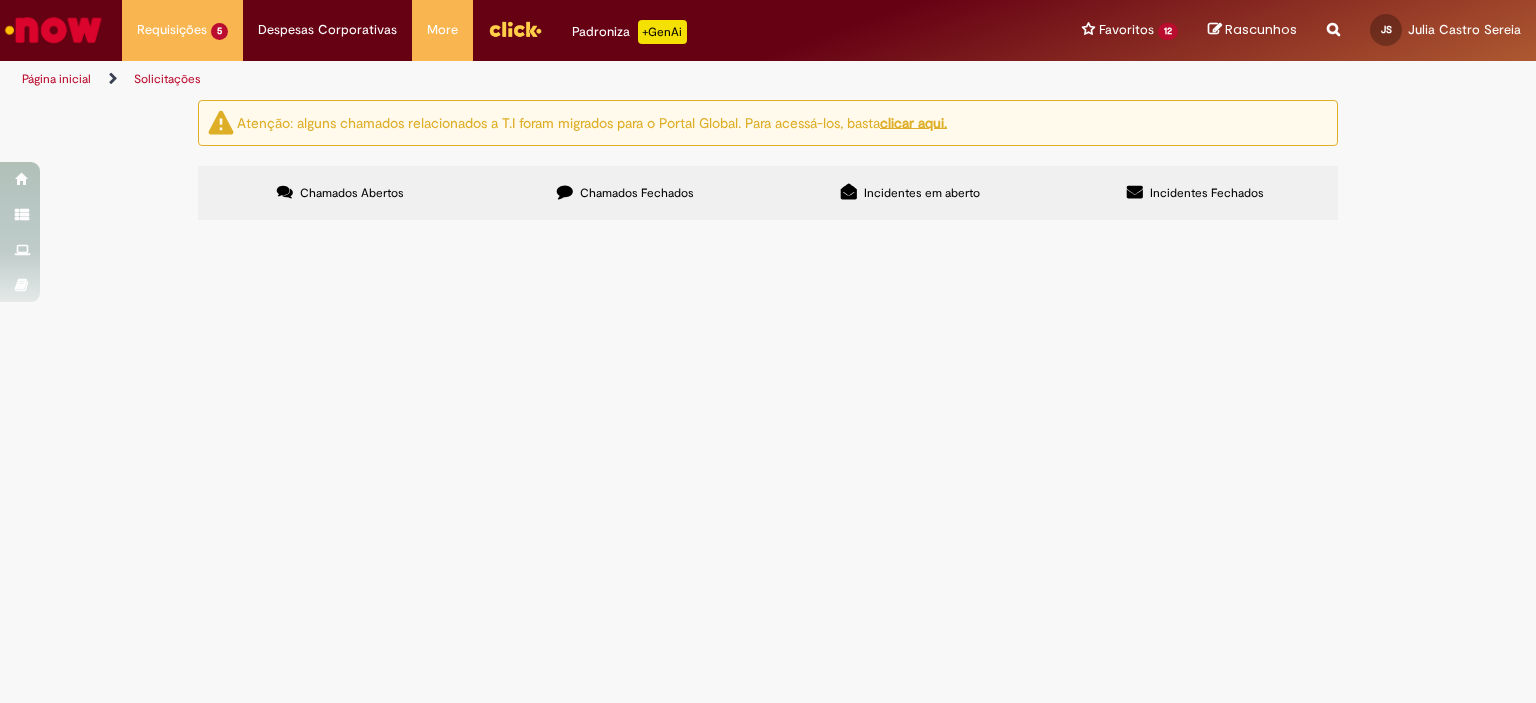 click on "transferir pdv" at bounding box center [0, 0] 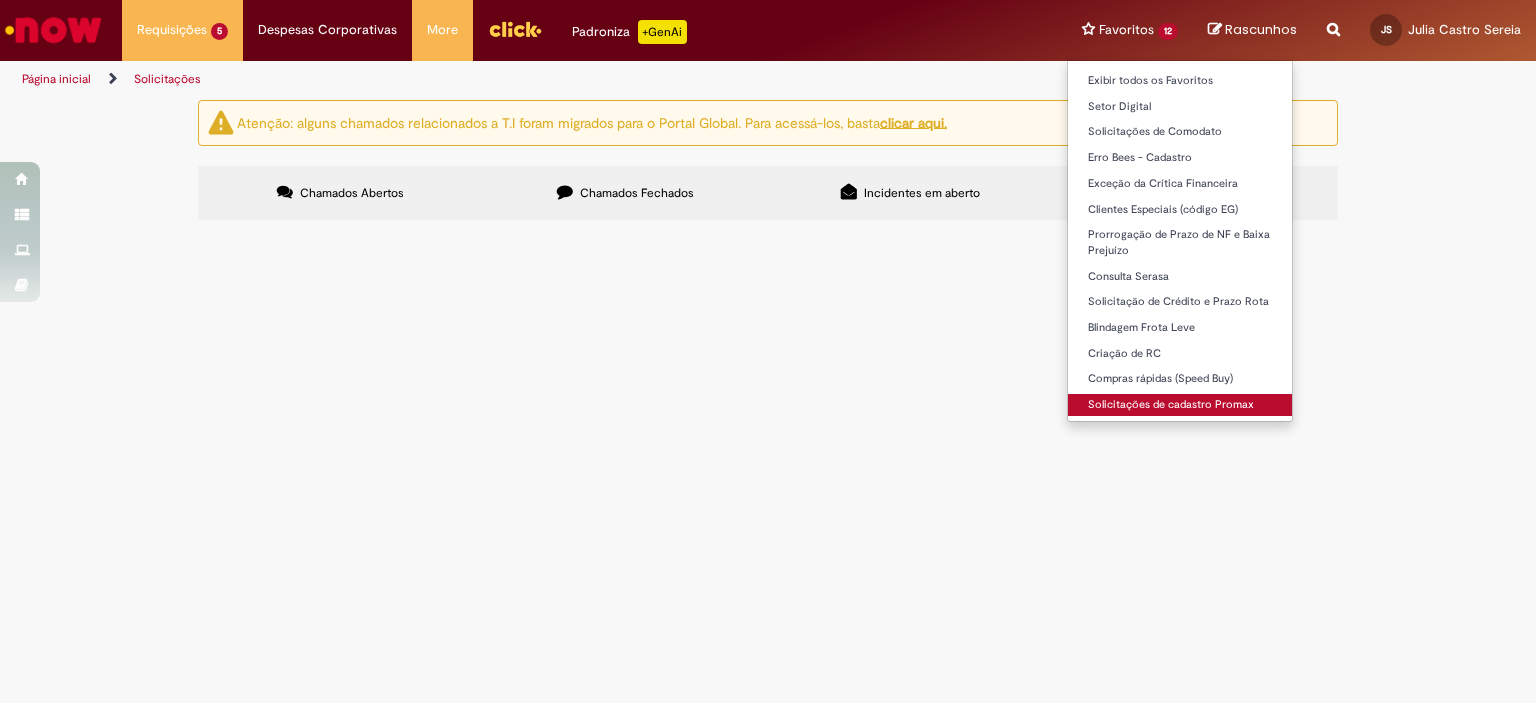 click on "Solicitações de cadastro Promax" at bounding box center [1180, 405] 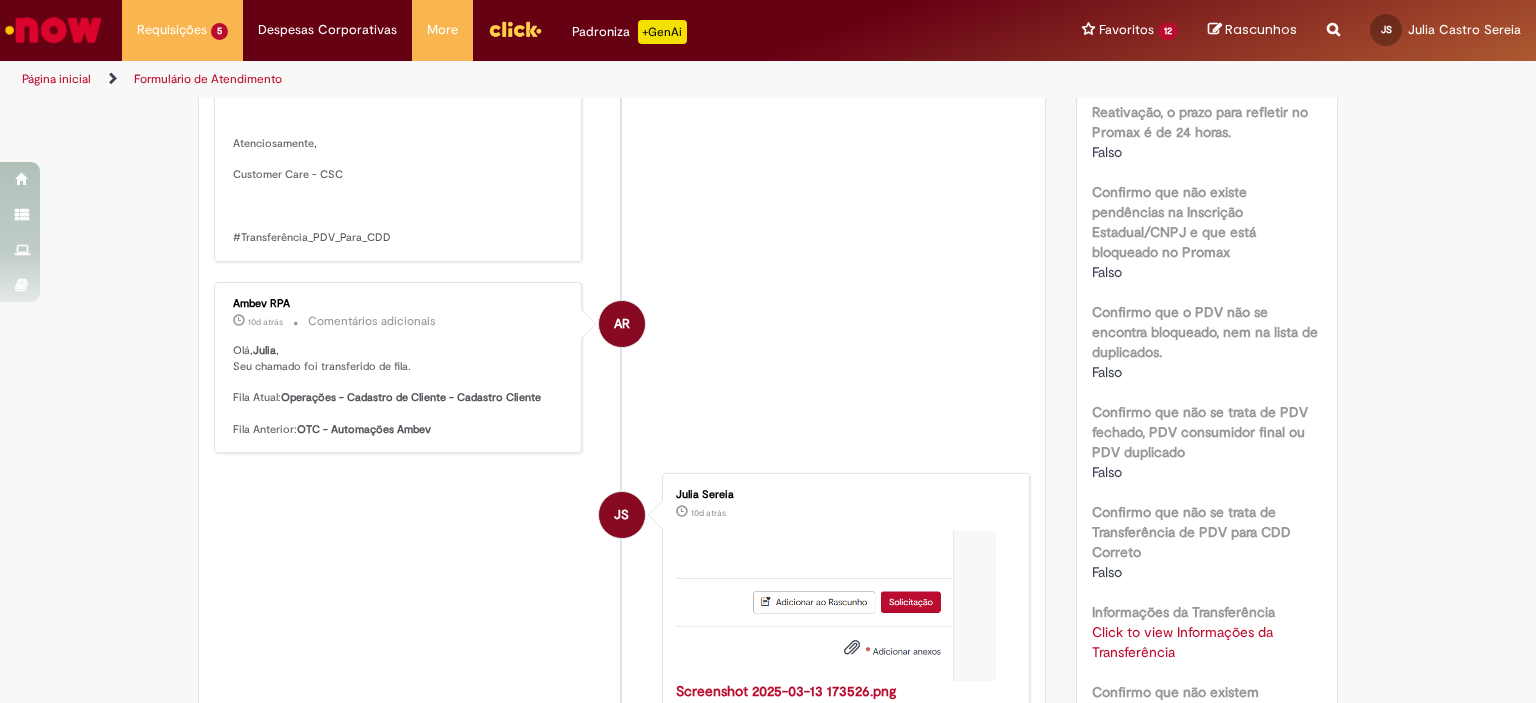 scroll, scrollTop: 1015, scrollLeft: 0, axis: vertical 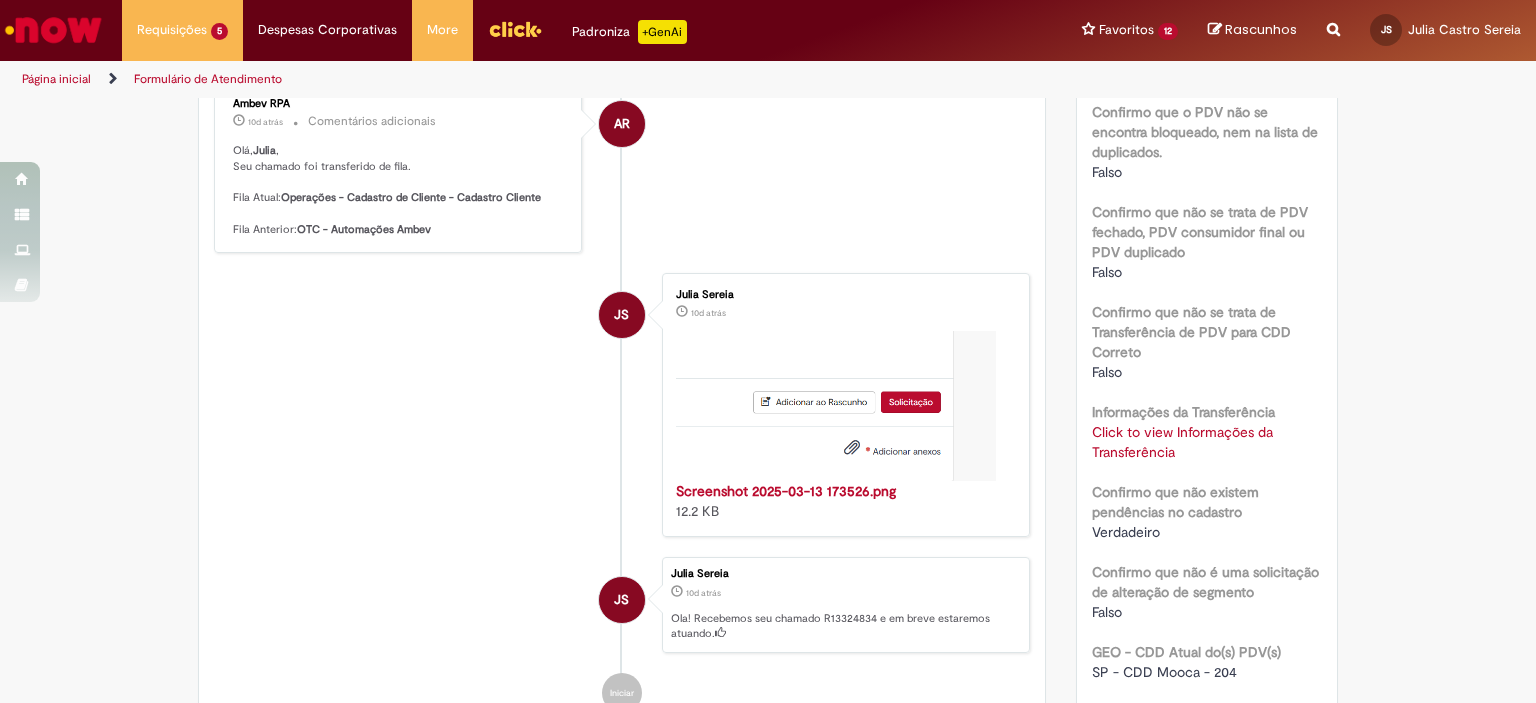 click on "Click to view Informações da Transferência" at bounding box center (1182, 442) 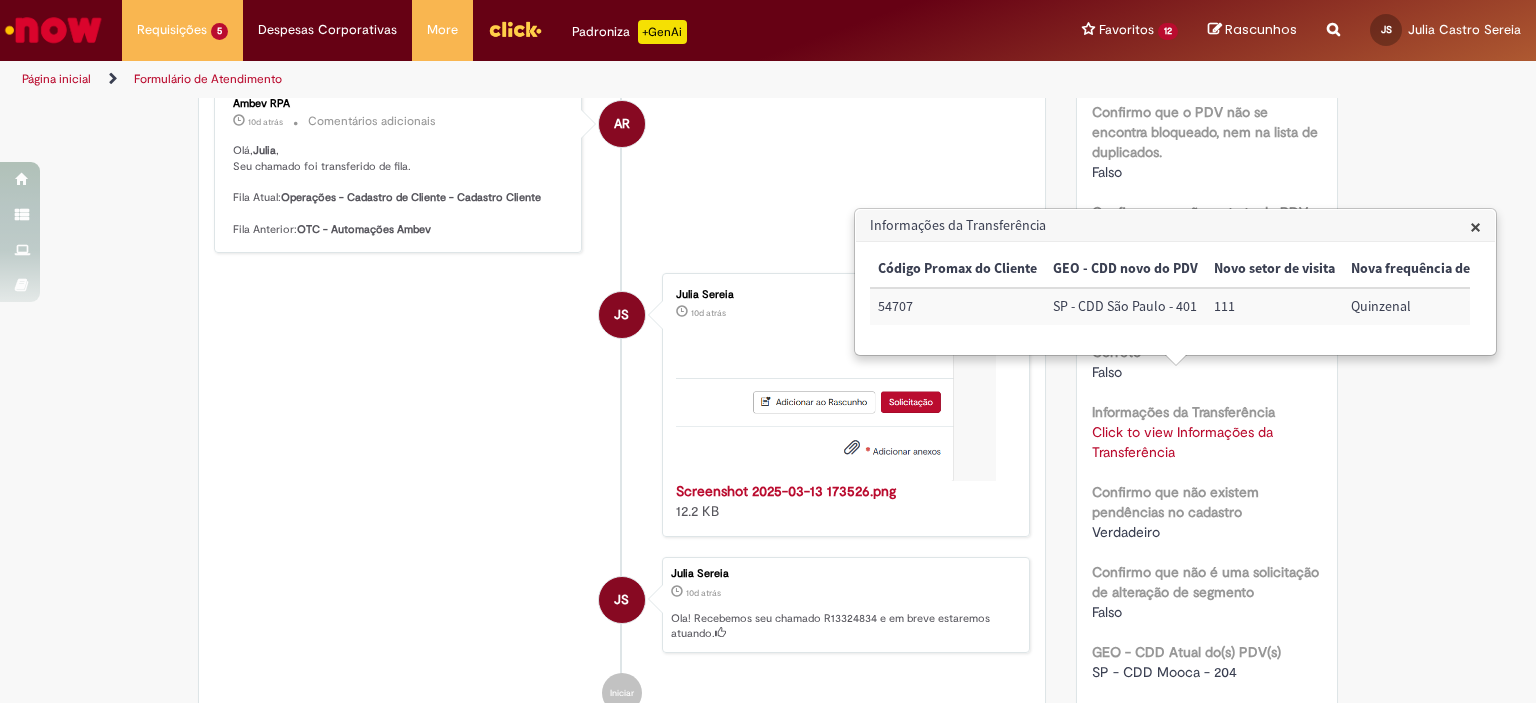 click on "AR
Ambev RPA
10d atrás 10 dias atrás     Comentários adicionais
Olá,  Julia ,  Seu chamado foi transferido de fila. Fila Atual:  Operações - Cadastro de Cliente - Cadastro Cliente Fila Anterior:  OTC - Automações Ambev" at bounding box center (622, 167) 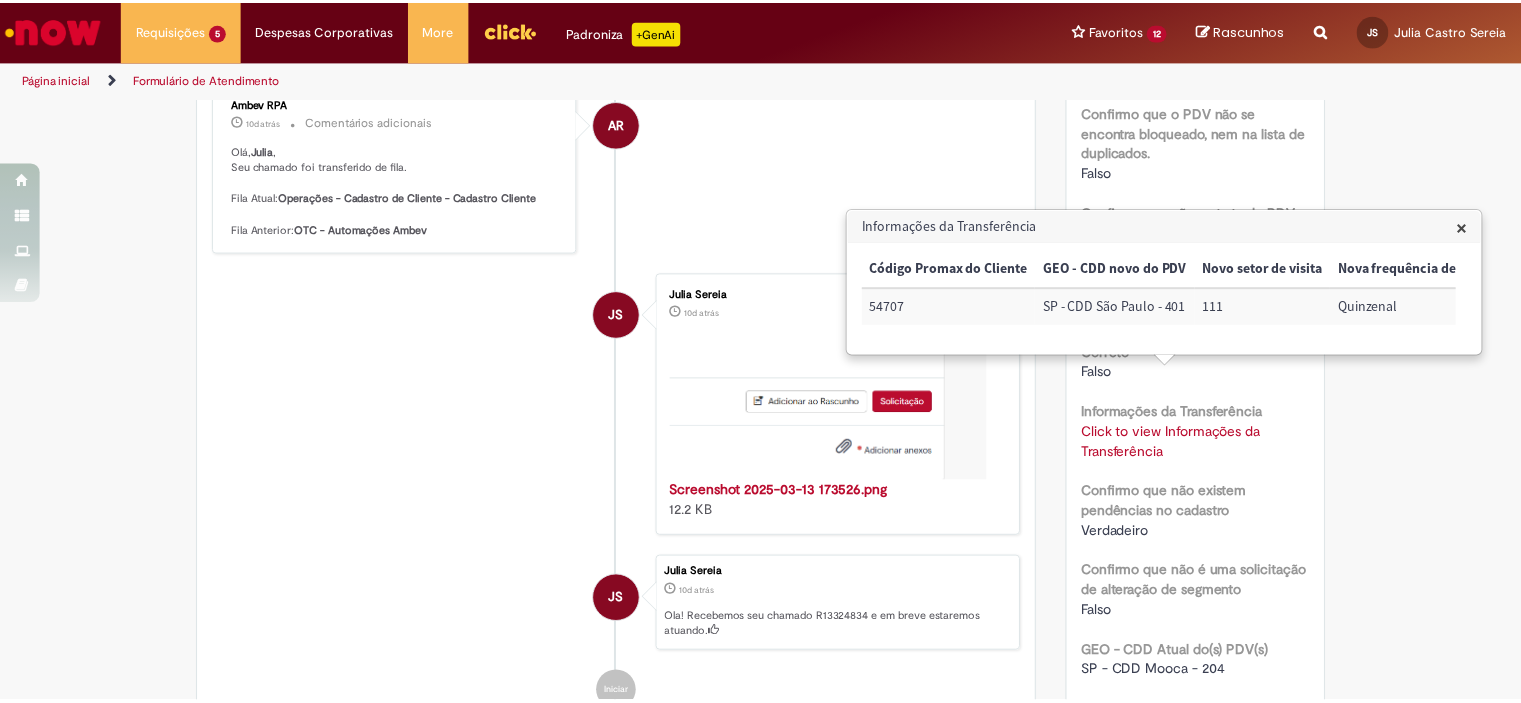 scroll, scrollTop: 315, scrollLeft: 0, axis: vertical 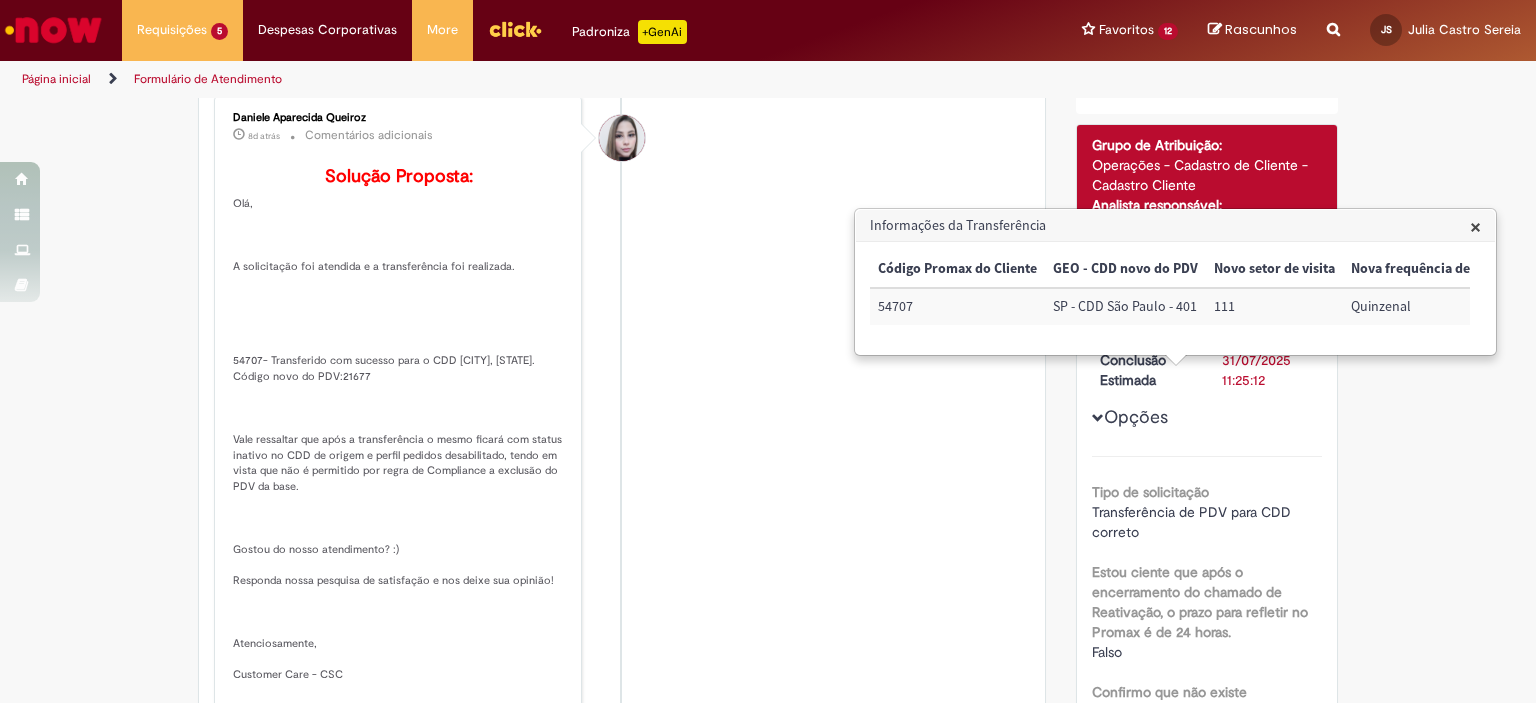 click on "Daniele Aparecida Queiroz
8d atrás 8 dias atrás     Comentários adicionais
Solução Proposta:
Olá,
A solicitação foi atendida e a transferência foi realizada.
54707- Transferido com sucesso para o CDDSAO PAULO. Código novo do PDV:21677
Vale ressaltar que após a transferência o mesmo ficará com status inativo no CDD de origem e perfil pedidos desabilitado, tendo em vista que não é permitido por regra de Compliance a exclusão do PDV da base.
Gostou do nosso atendimento? :)
Responda nossa pesquisa de satisfação e nos deixe sua opinião!
Atenciosamente,
Customer Care - CSC
#Transferência_PDV_Para_CDD" at bounding box center (622, 429) 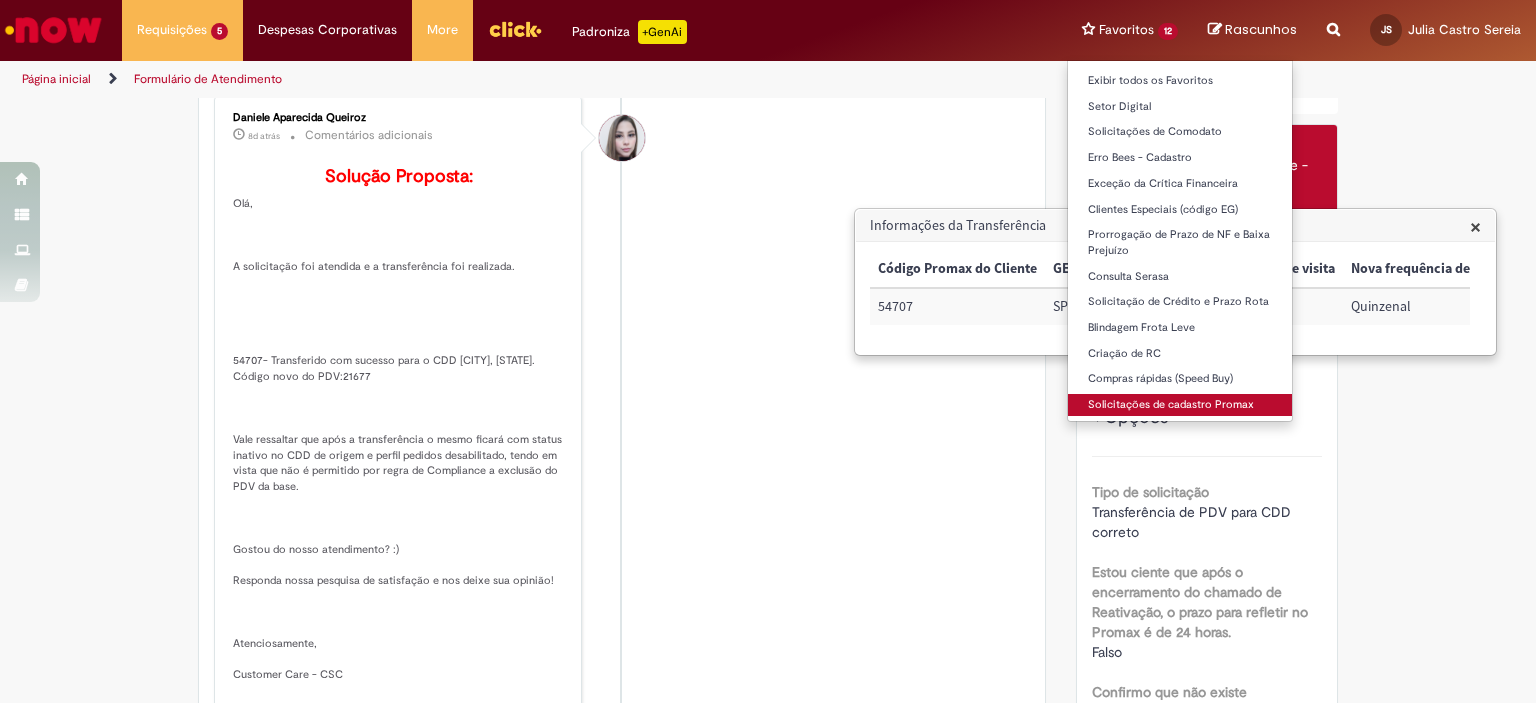 click on "Solicitações de cadastro Promax" at bounding box center (1180, 405) 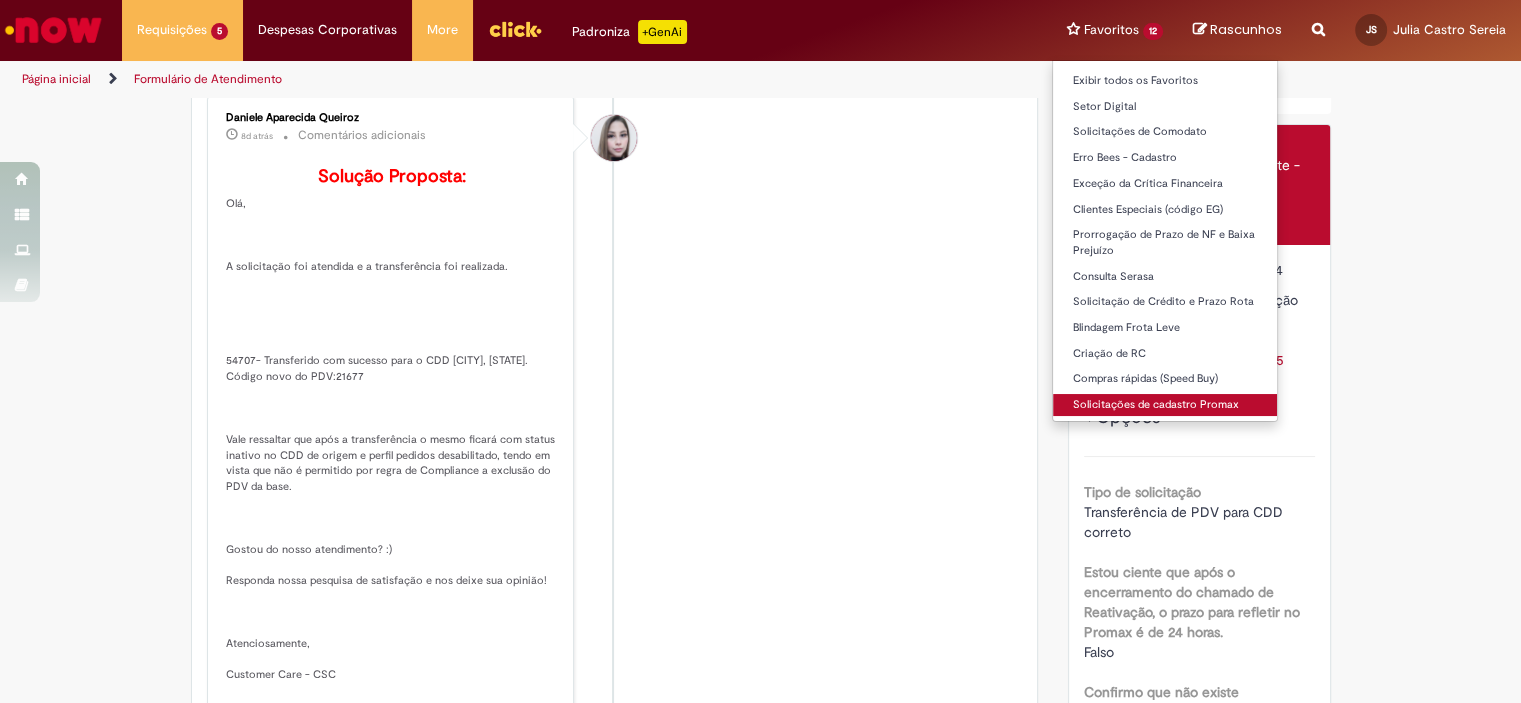 click on "Solicitações de cadastro Promax" at bounding box center [1165, 405] 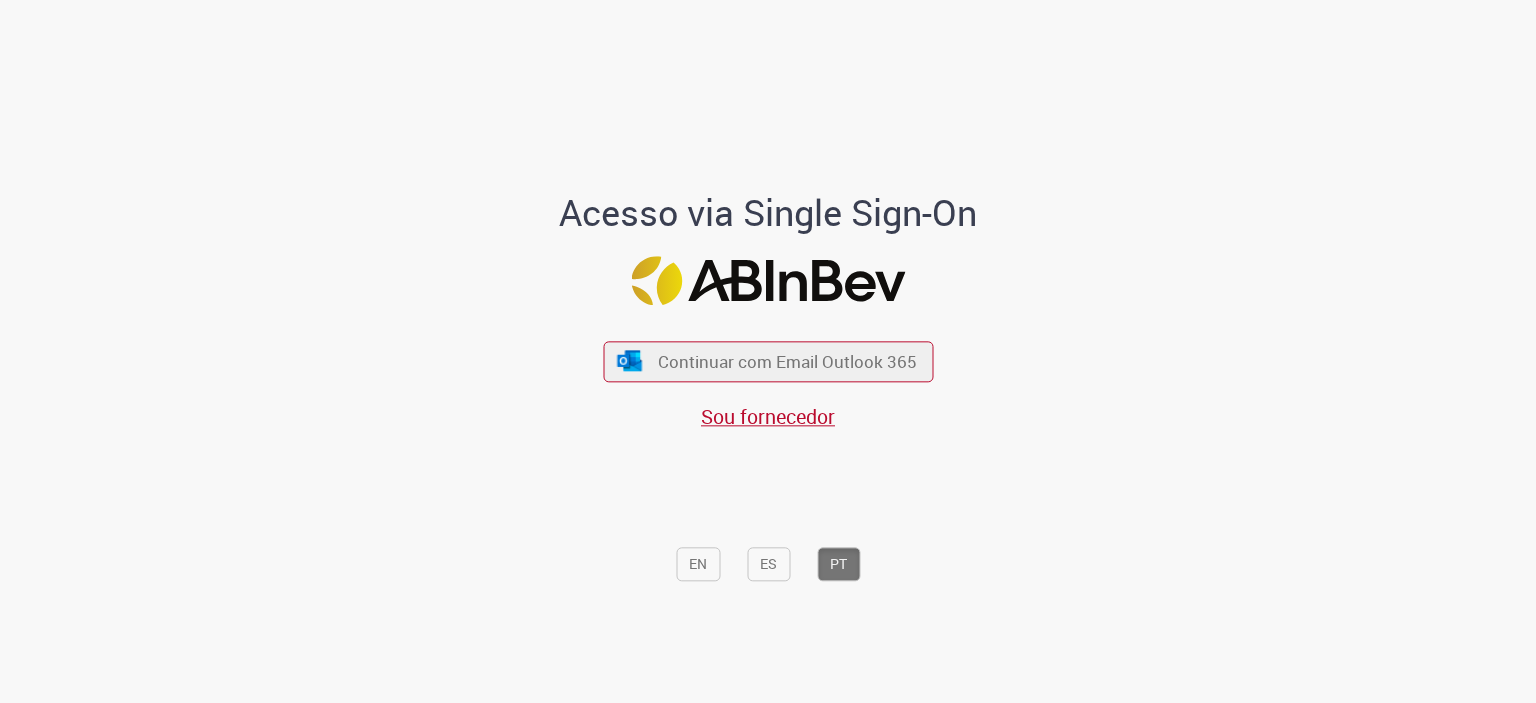 scroll, scrollTop: 0, scrollLeft: 0, axis: both 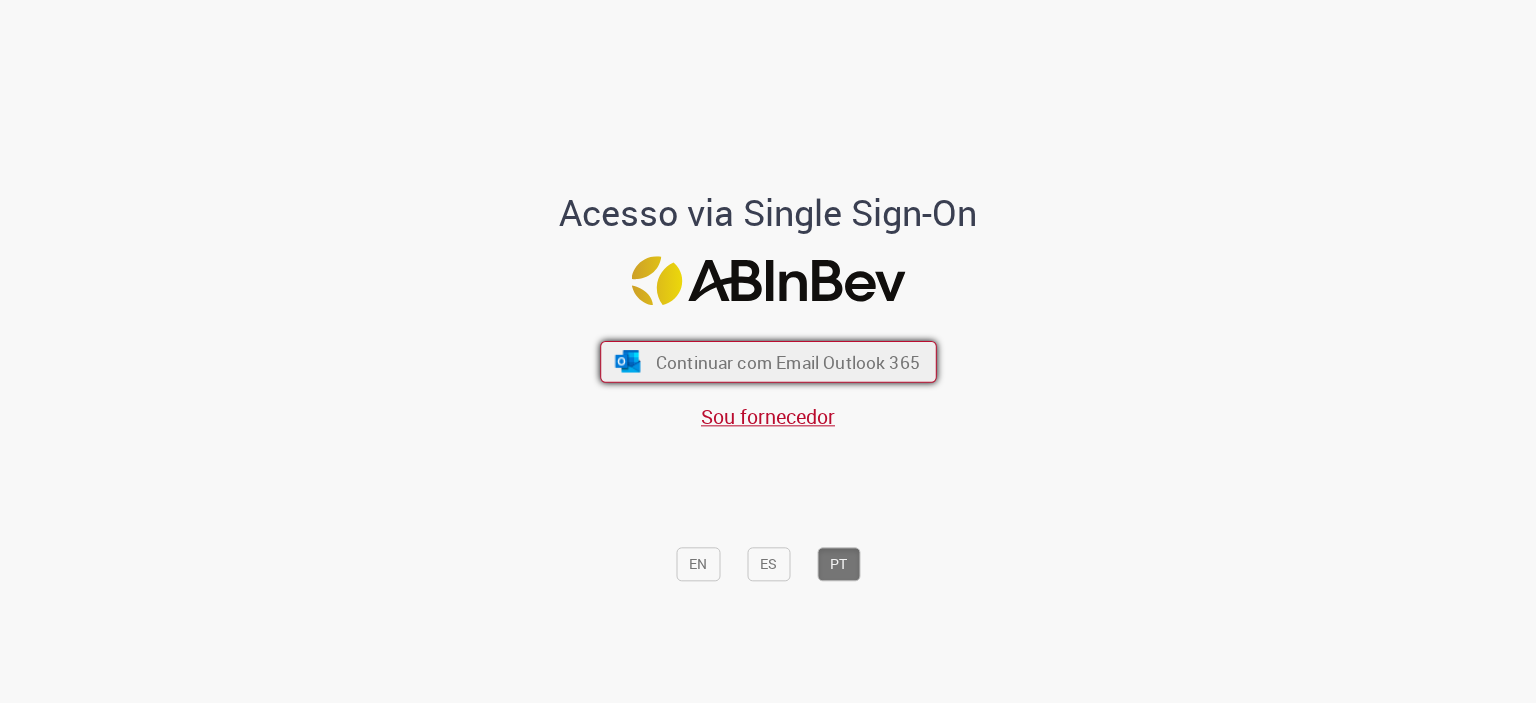 click on "Continuar com Email Outlook 365" at bounding box center [787, 361] 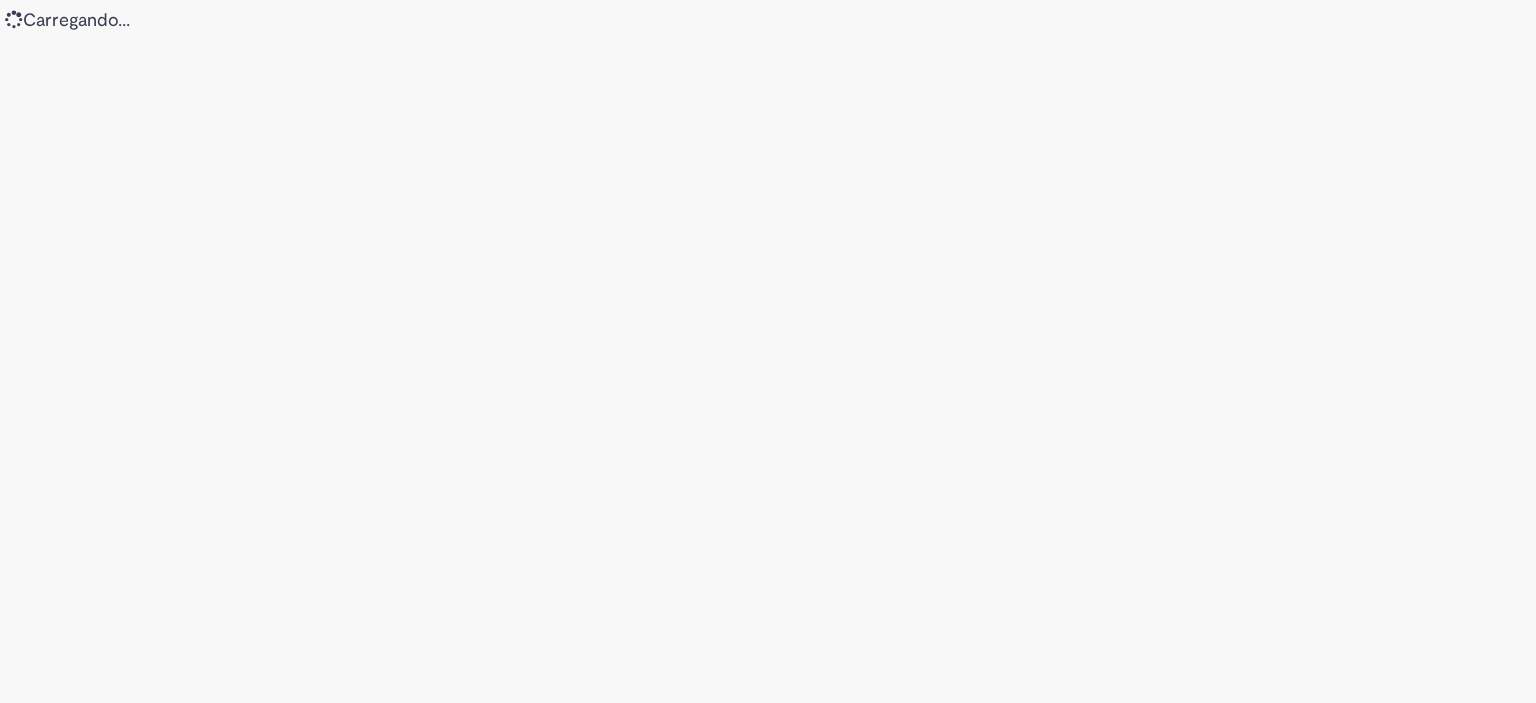 scroll, scrollTop: 0, scrollLeft: 0, axis: both 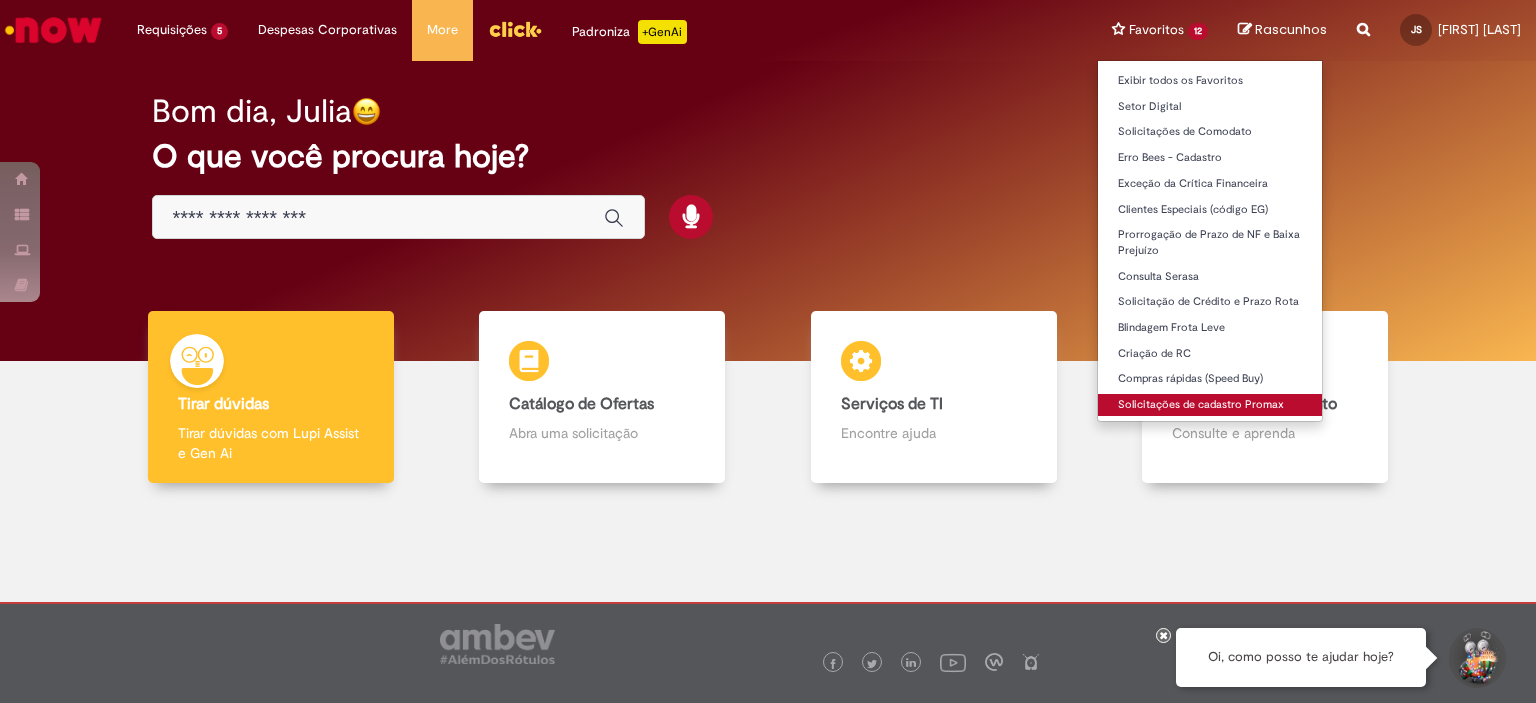 click on "Solicitações de cadastro Promax" at bounding box center (1210, 405) 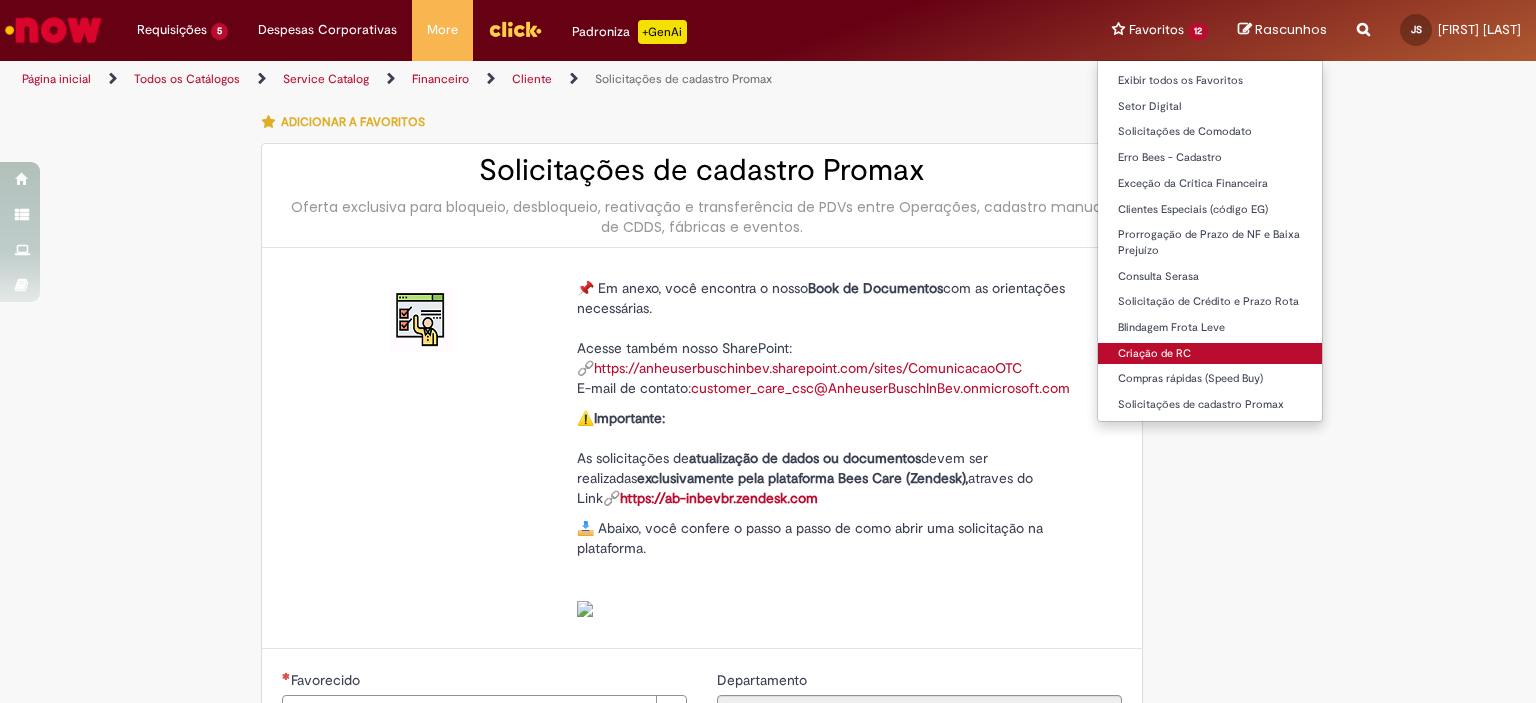 type on "********" 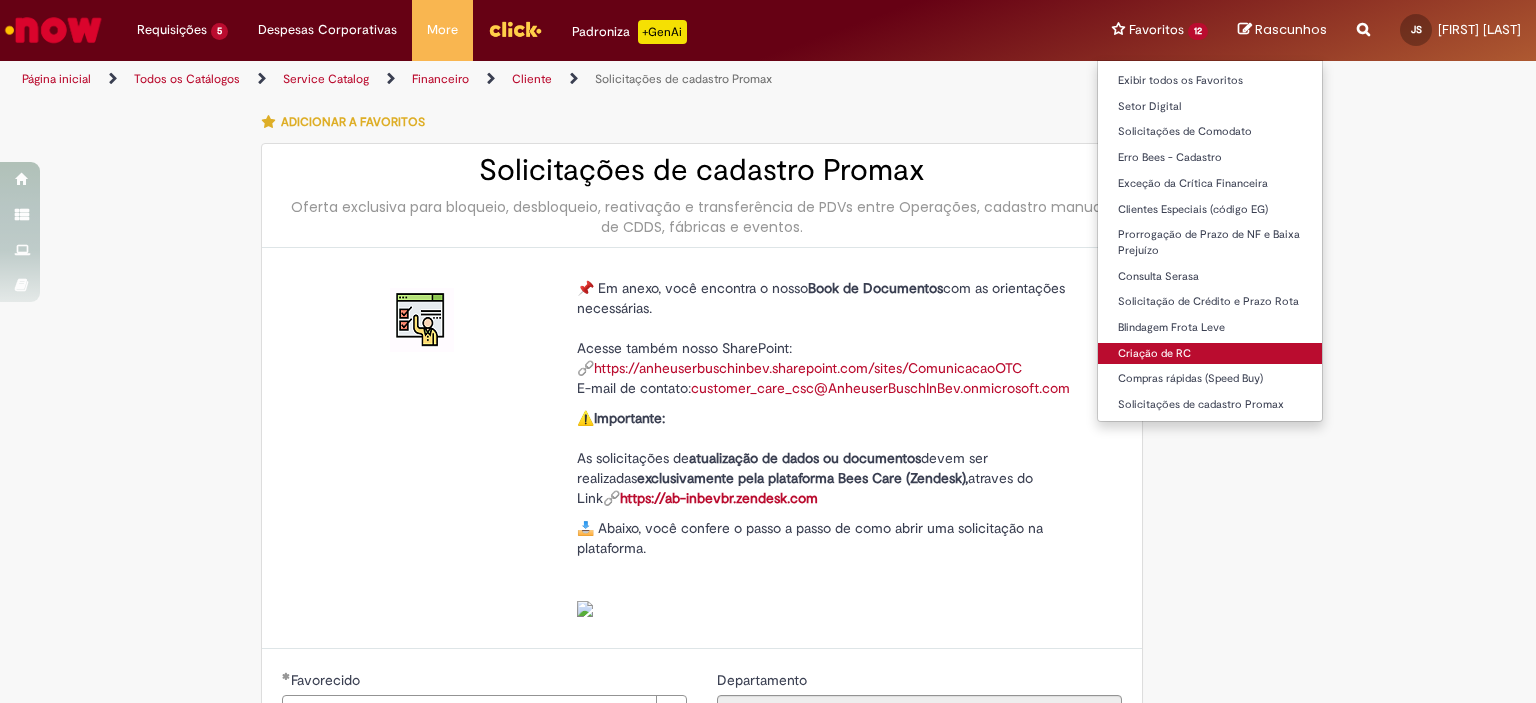 type on "**********" 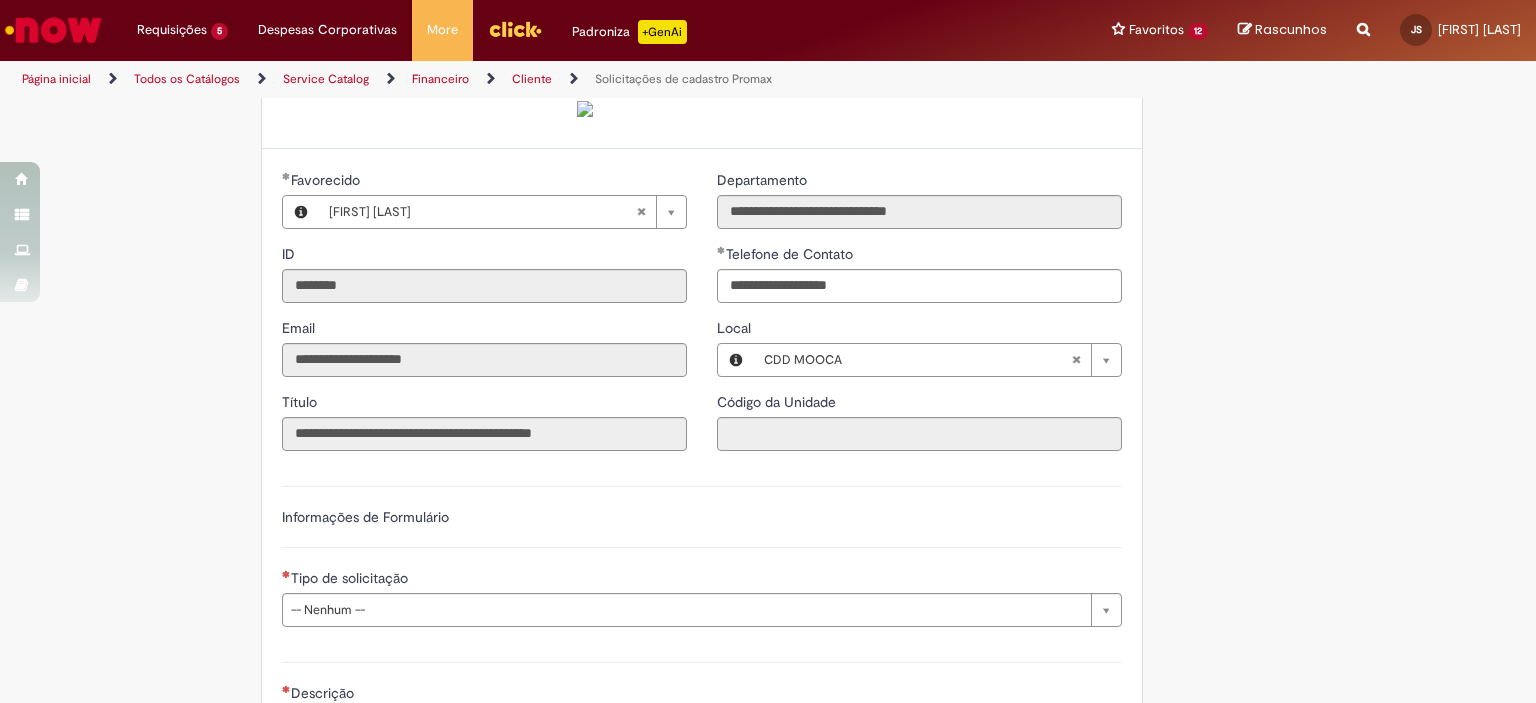 scroll, scrollTop: 600, scrollLeft: 0, axis: vertical 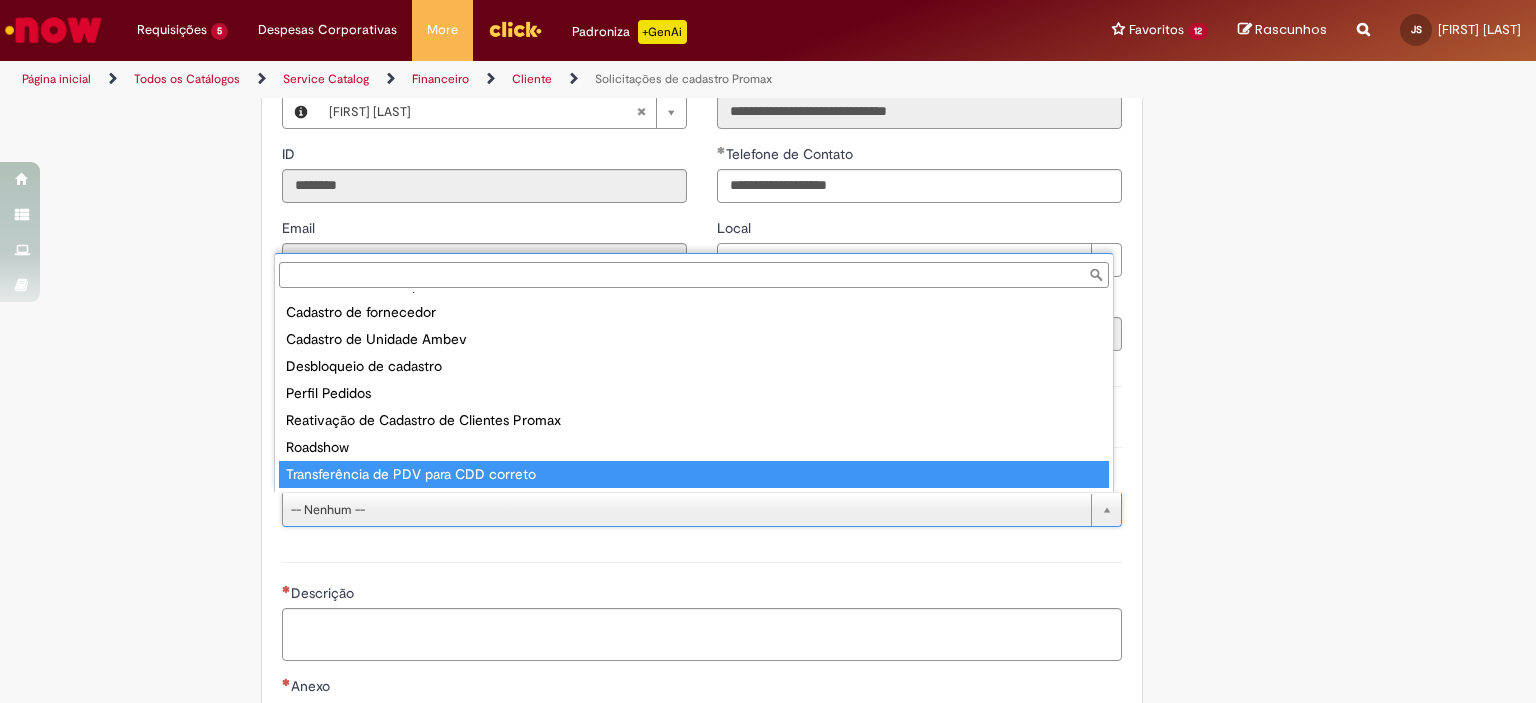type on "**********" 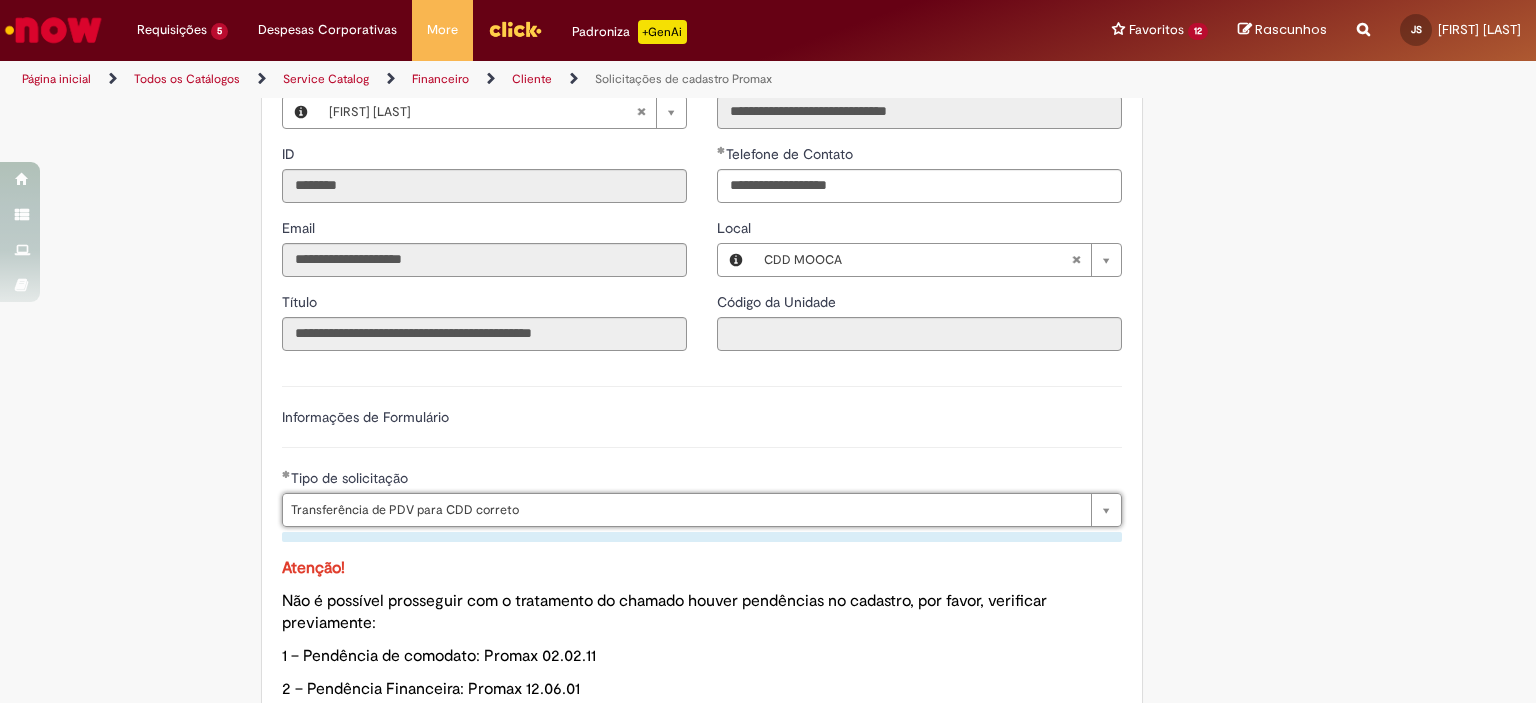 click on "Informações de Formulário" at bounding box center [702, 427] 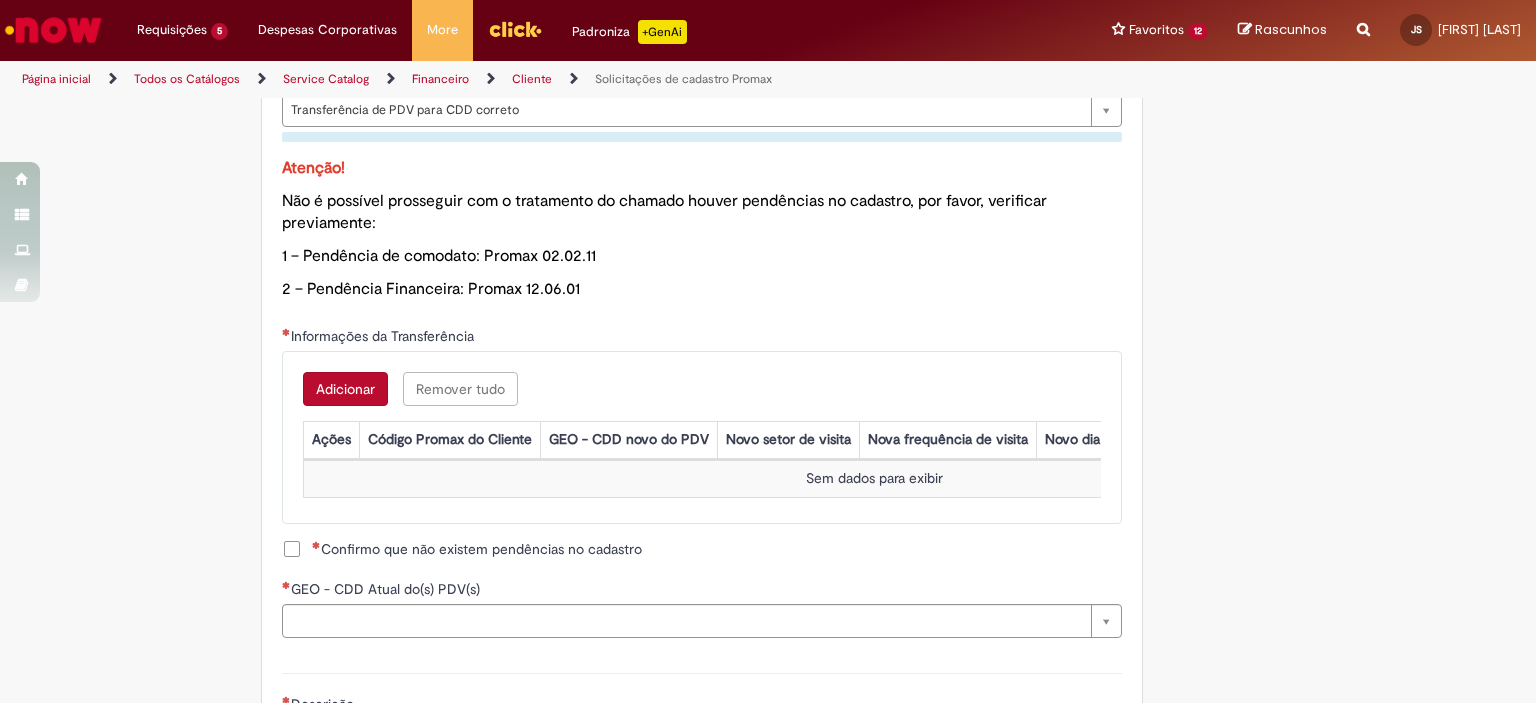 scroll, scrollTop: 1200, scrollLeft: 0, axis: vertical 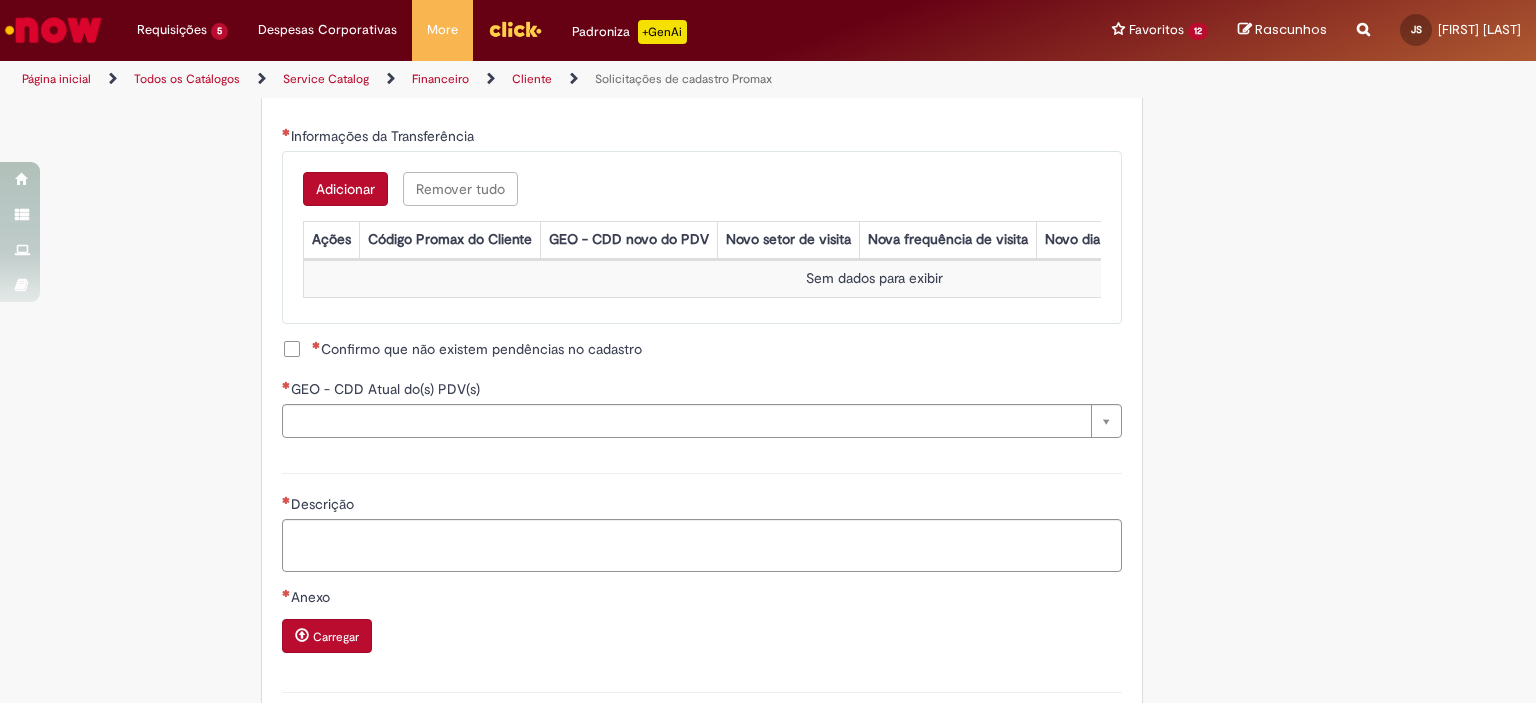 click on "Adicionar" at bounding box center [345, 189] 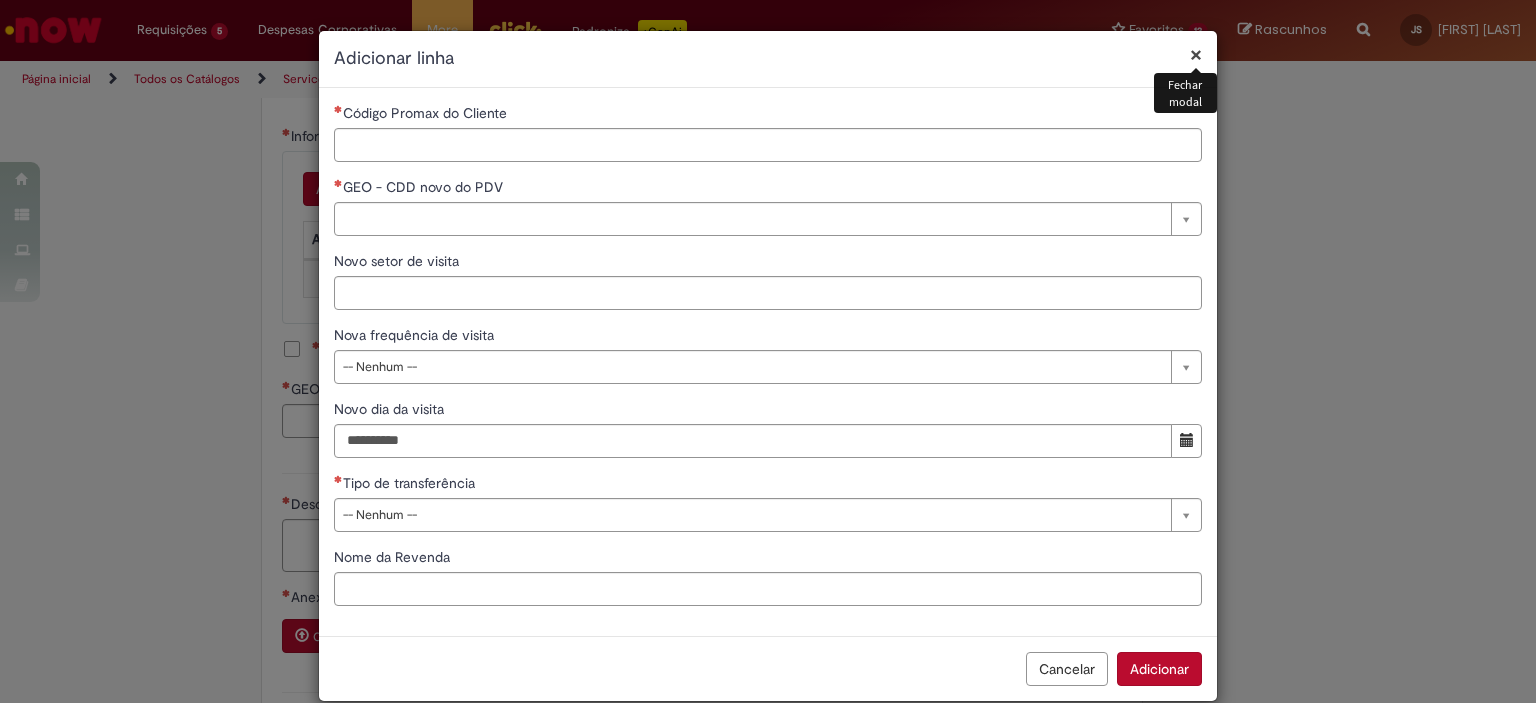 type 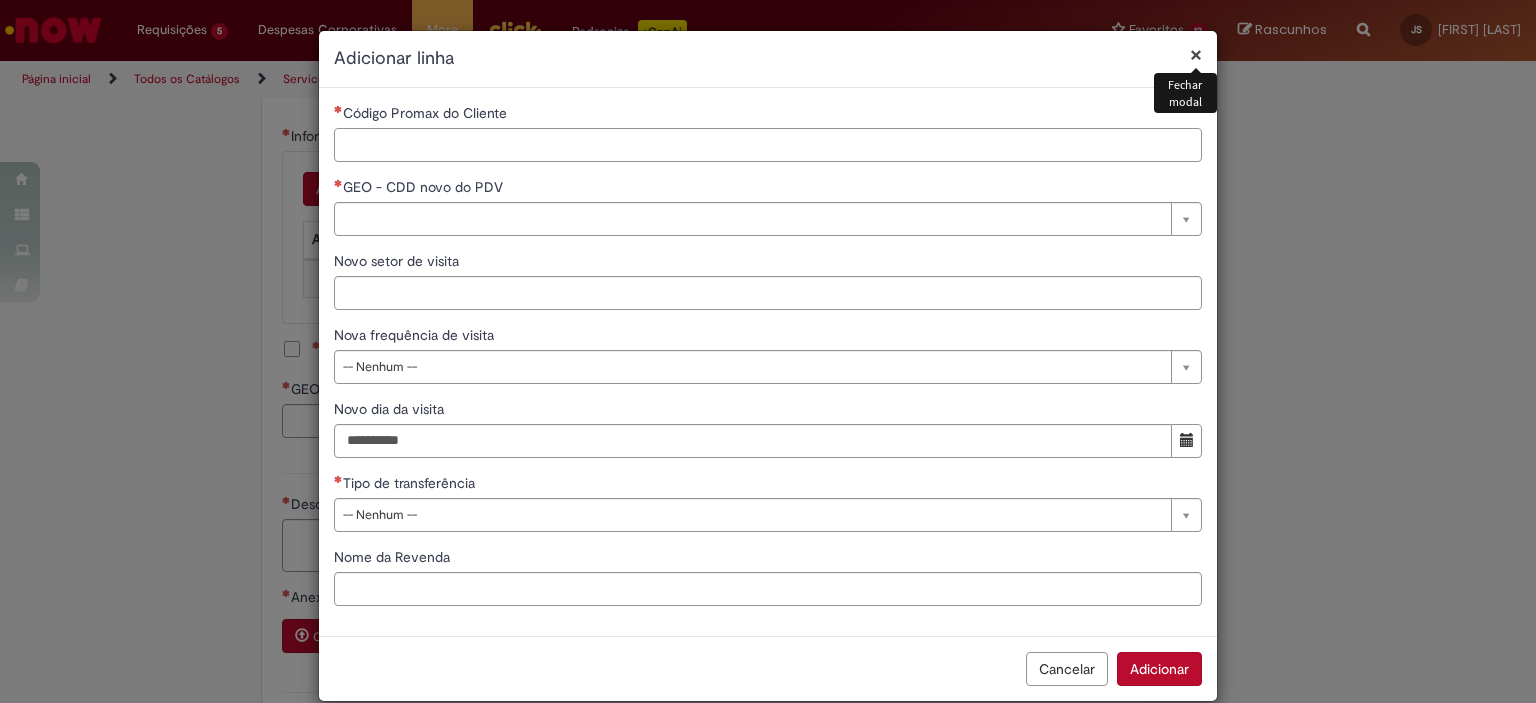 click on "Código Promax do Cliente" at bounding box center (768, 145) 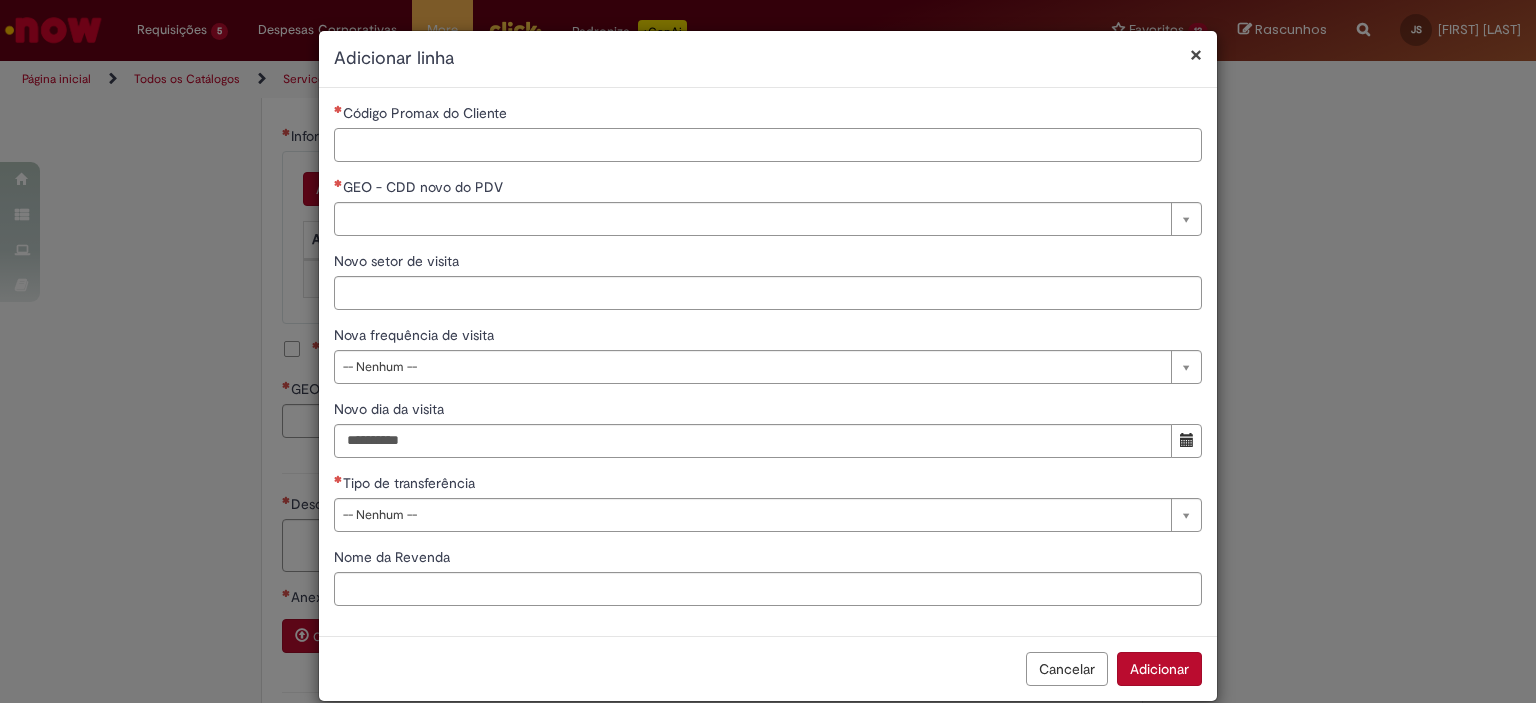 paste on "*****" 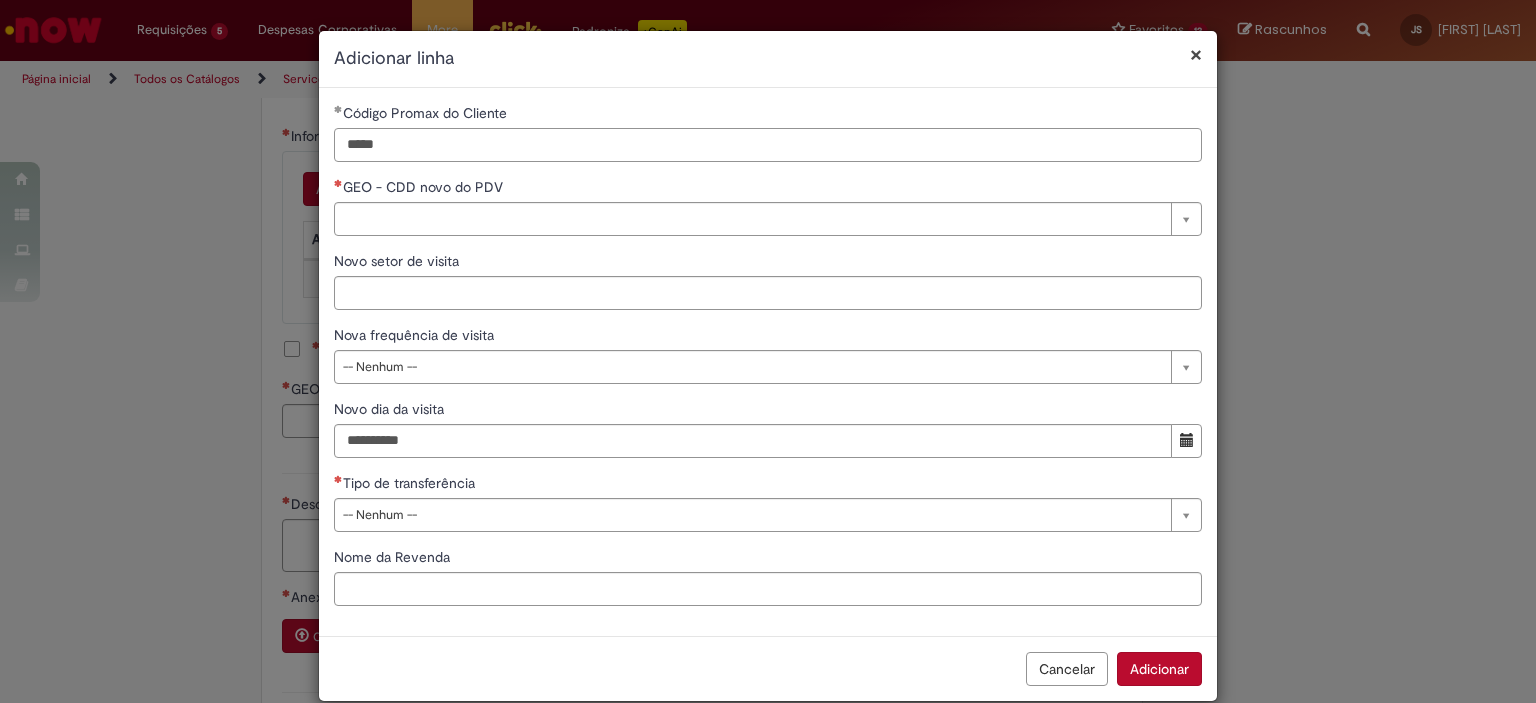 type on "*****" 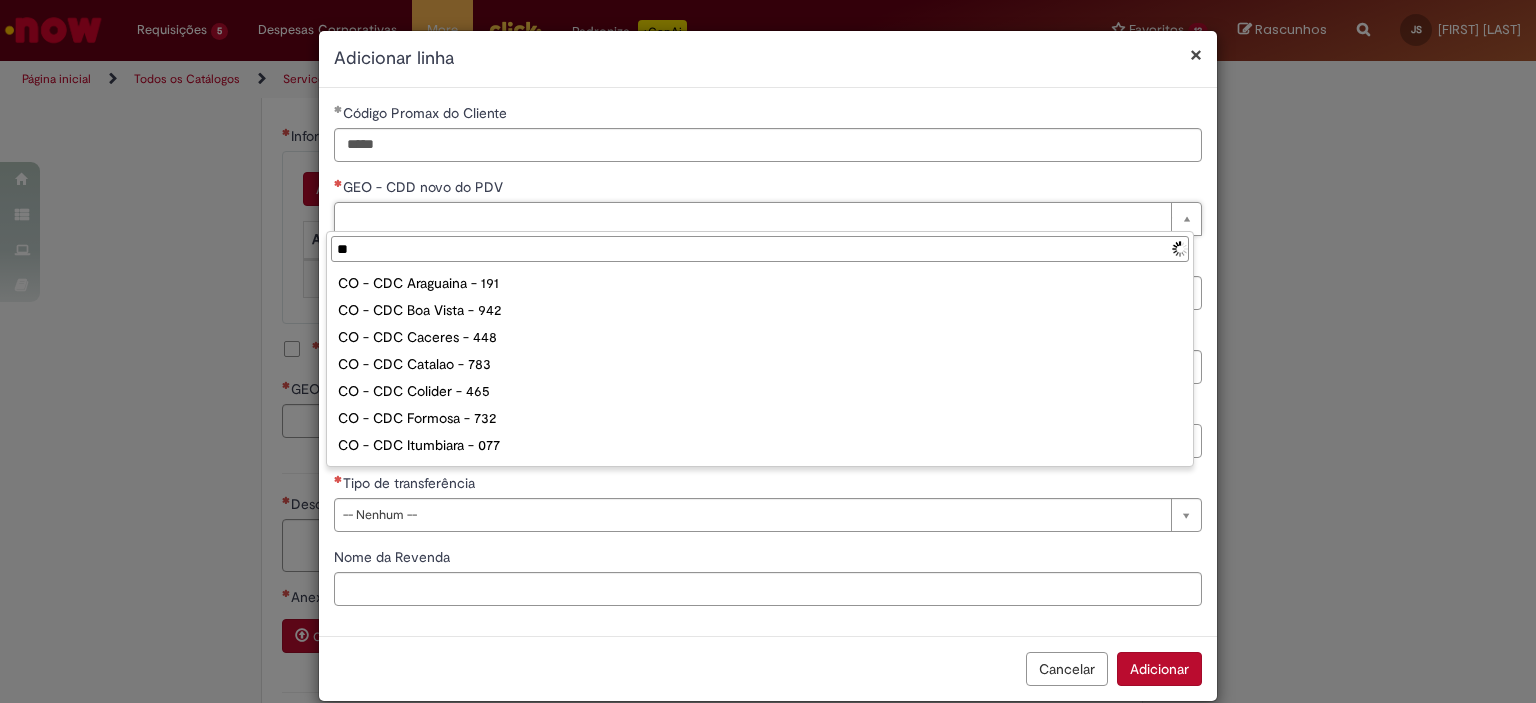 type on "***" 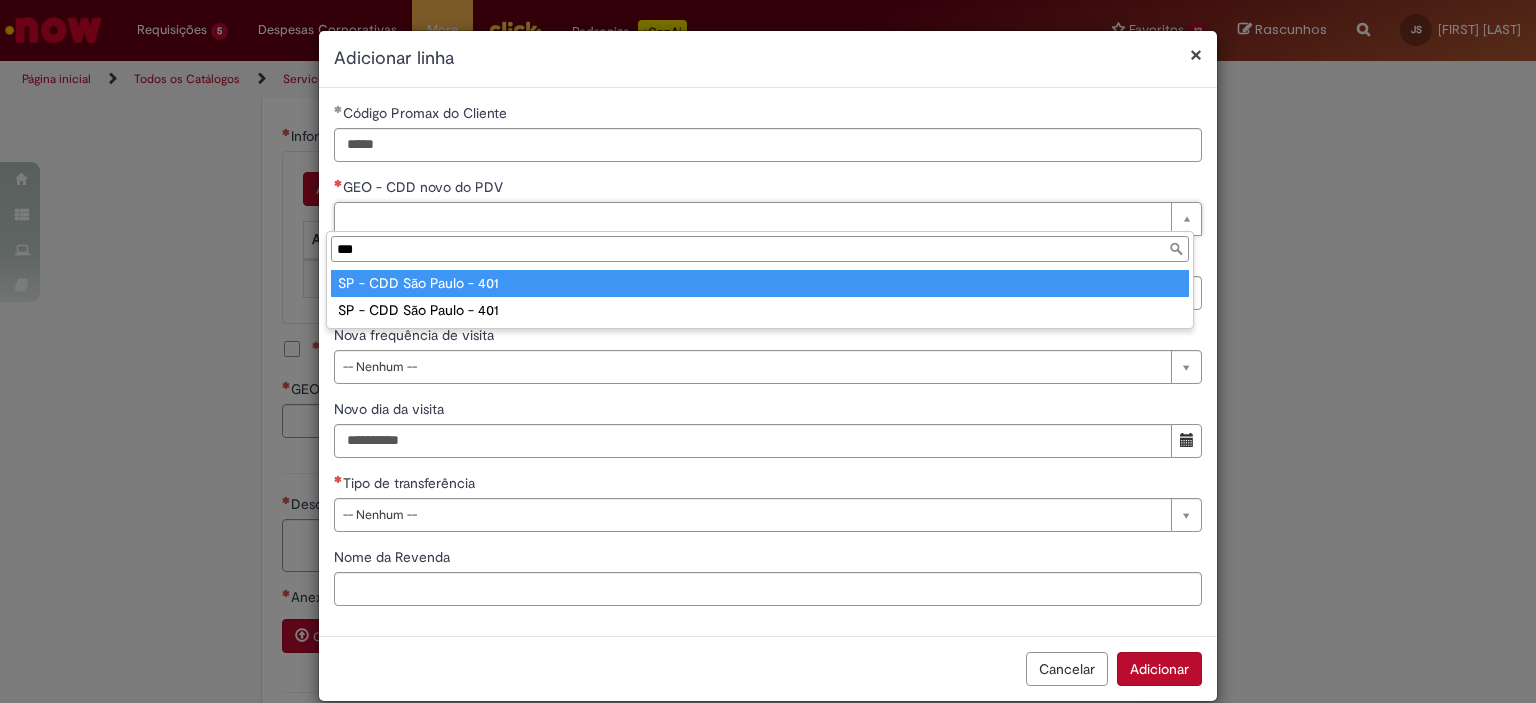 type on "**********" 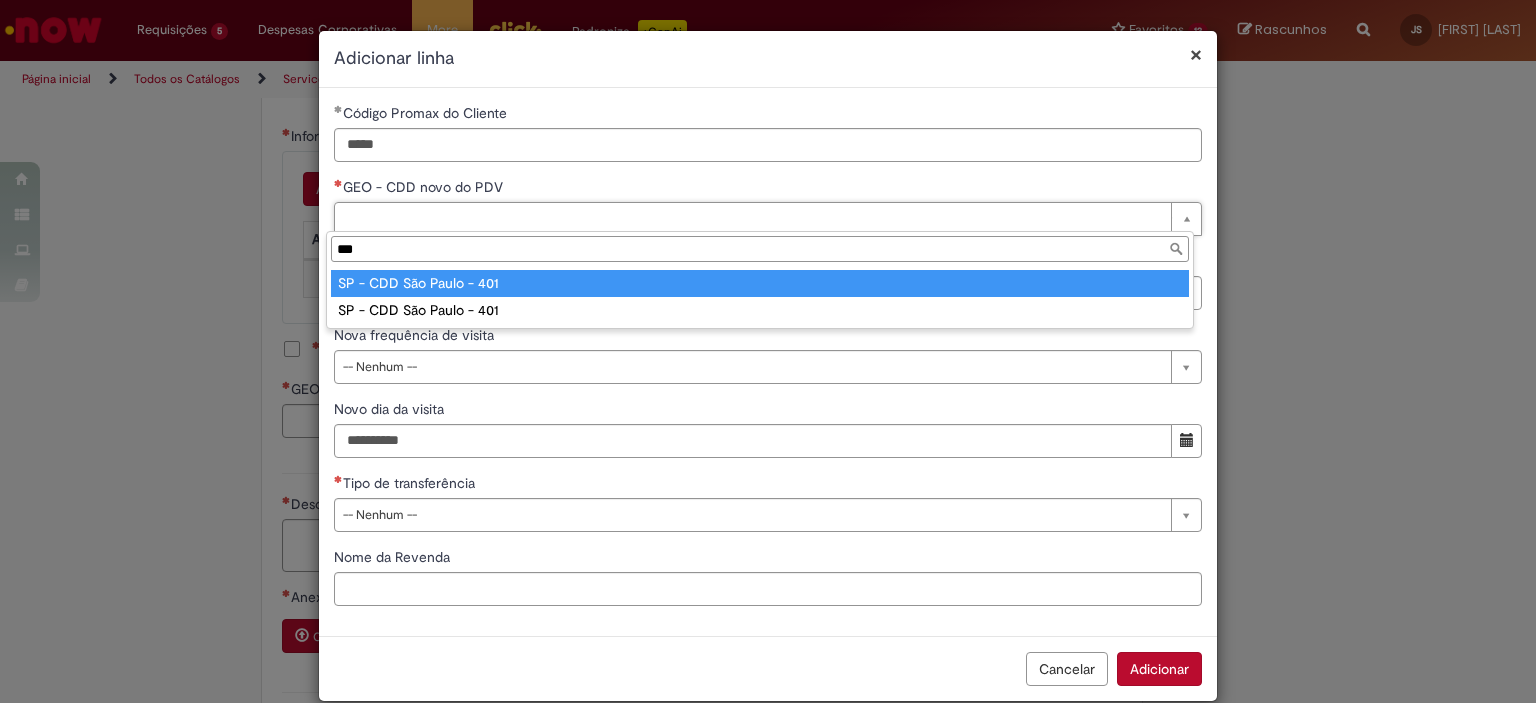 type on "**********" 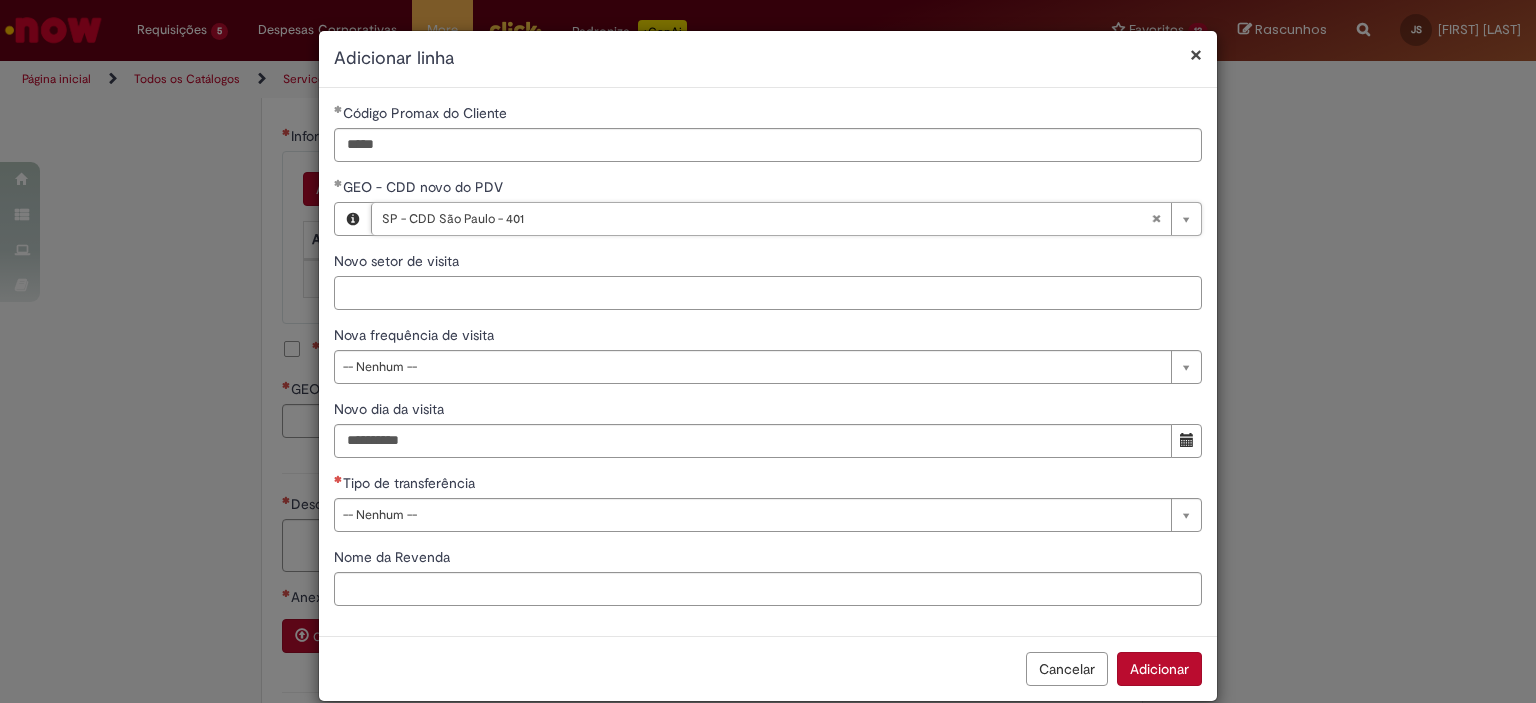 click on "Novo setor de visita" at bounding box center (768, 293) 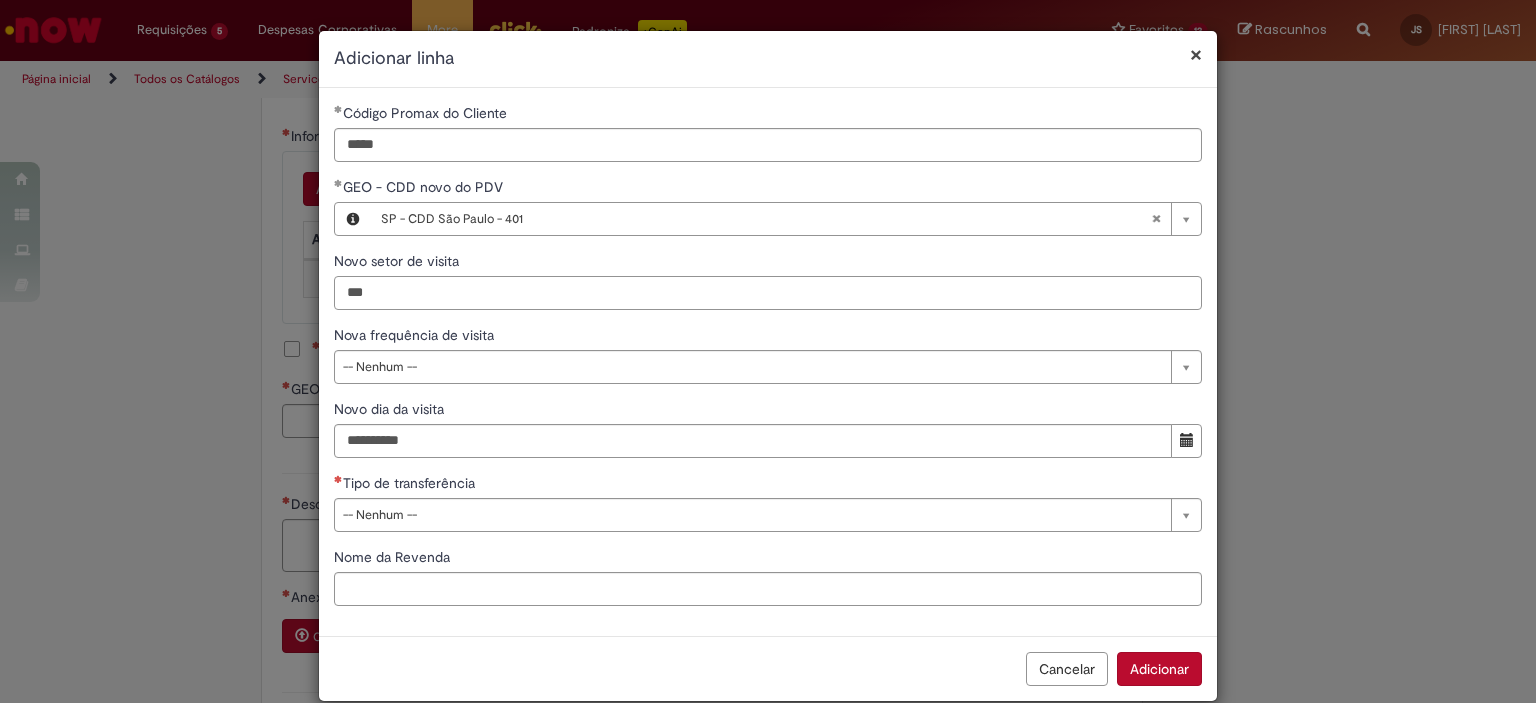 type on "***" 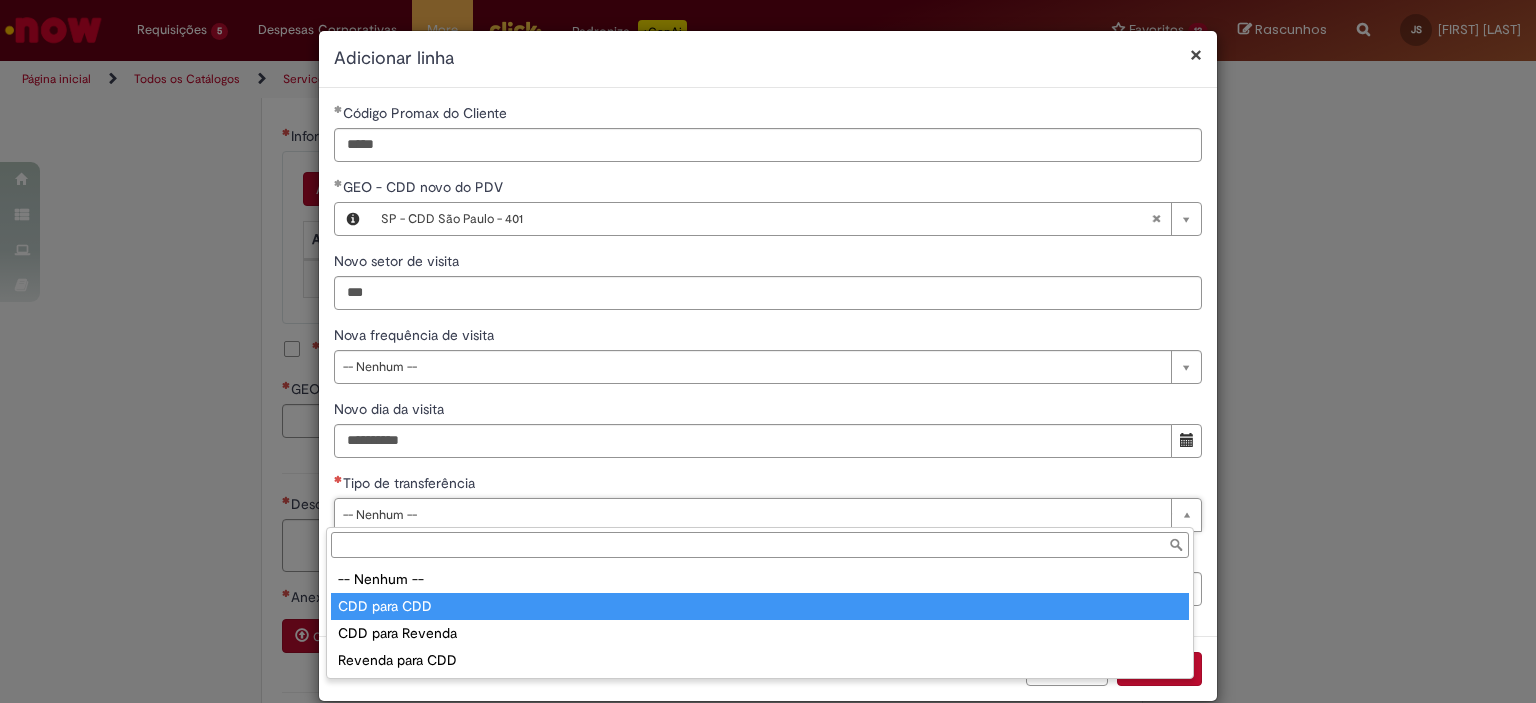type on "**********" 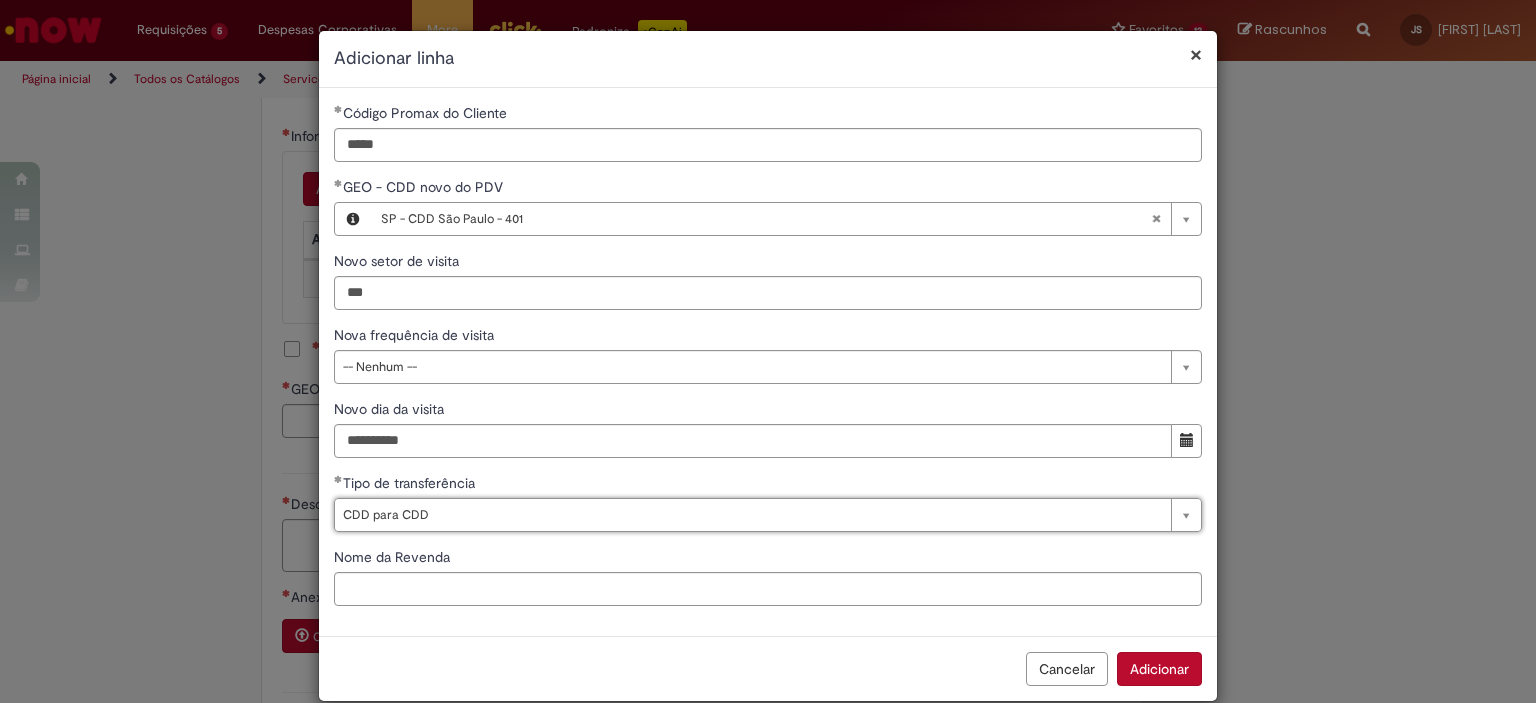 scroll, scrollTop: 27, scrollLeft: 0, axis: vertical 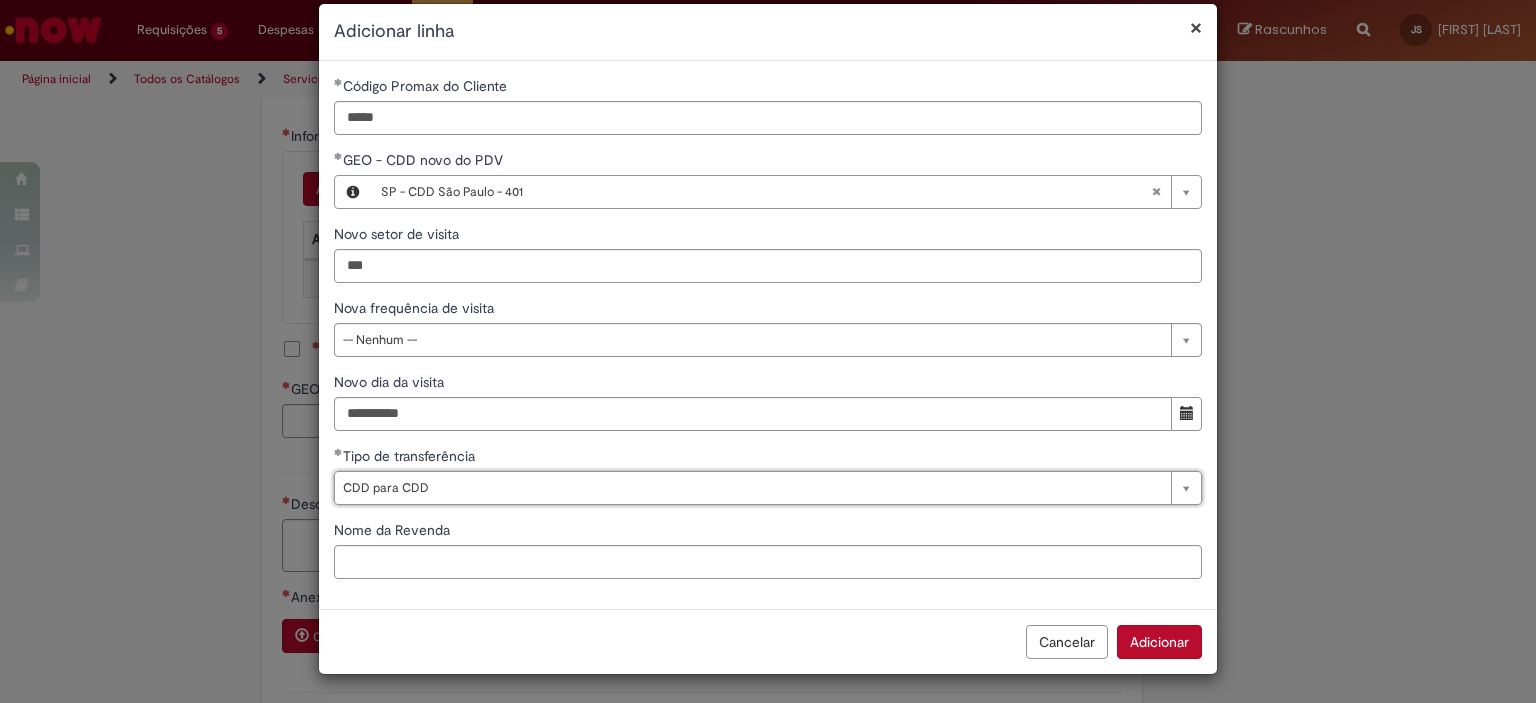 click on "Adicionar" at bounding box center [1159, 642] 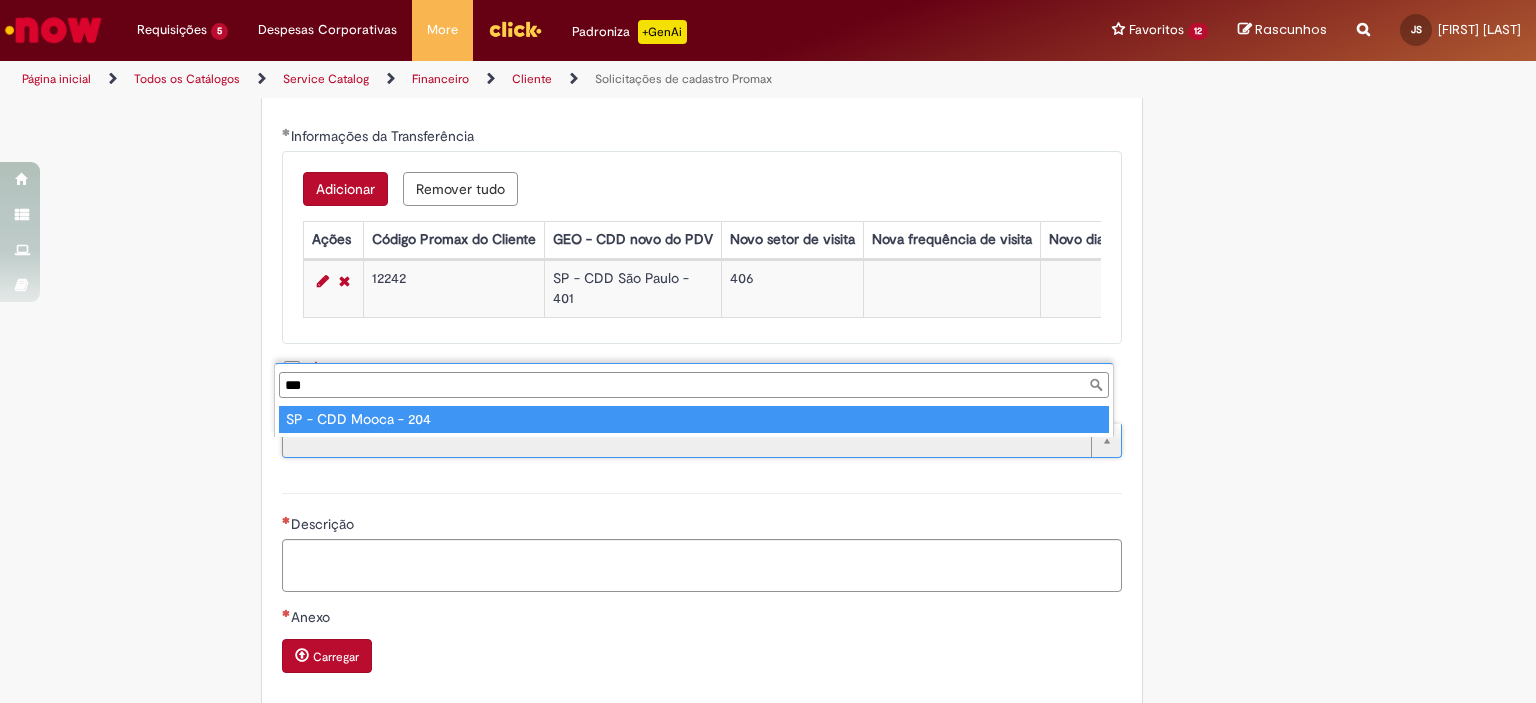 type on "***" 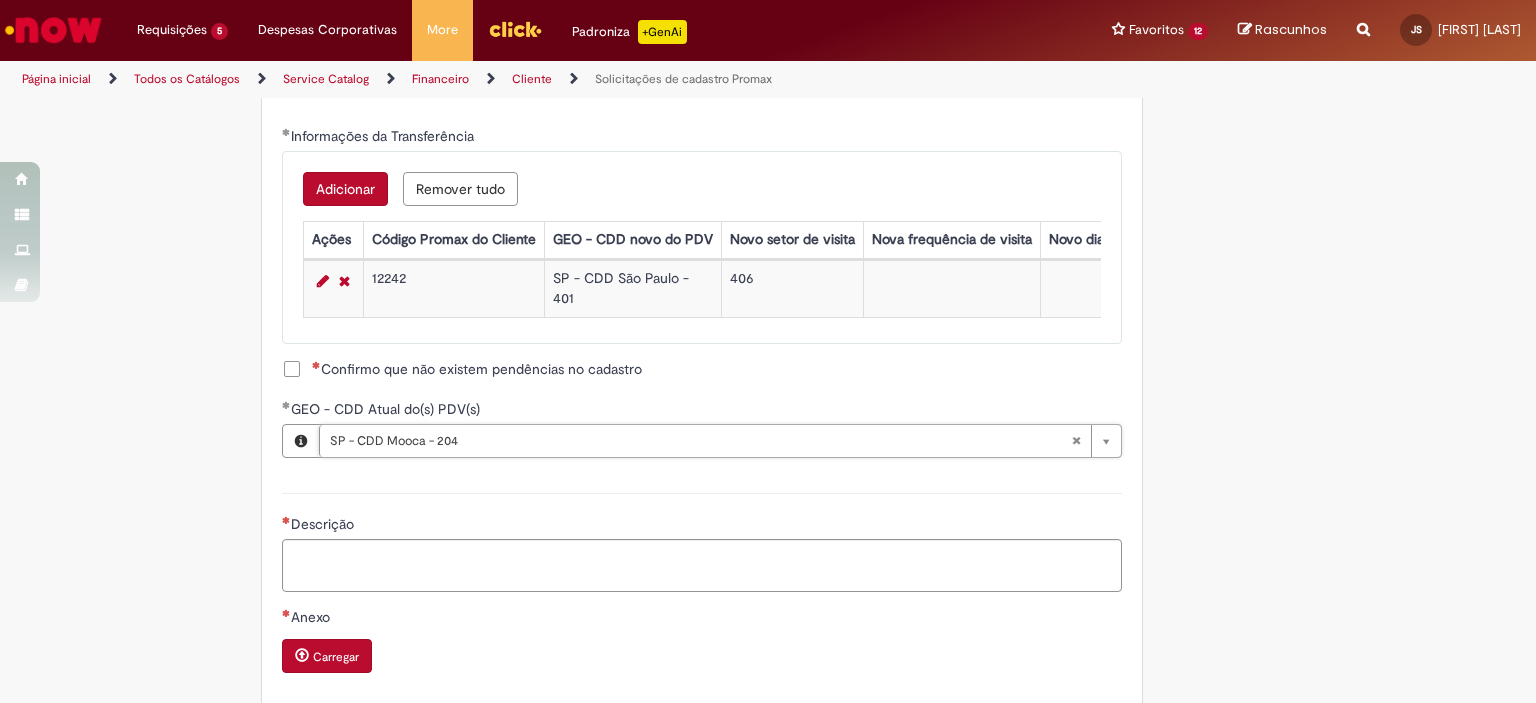 click on "Confirmo que não existem pendências no cadastro" at bounding box center (477, 369) 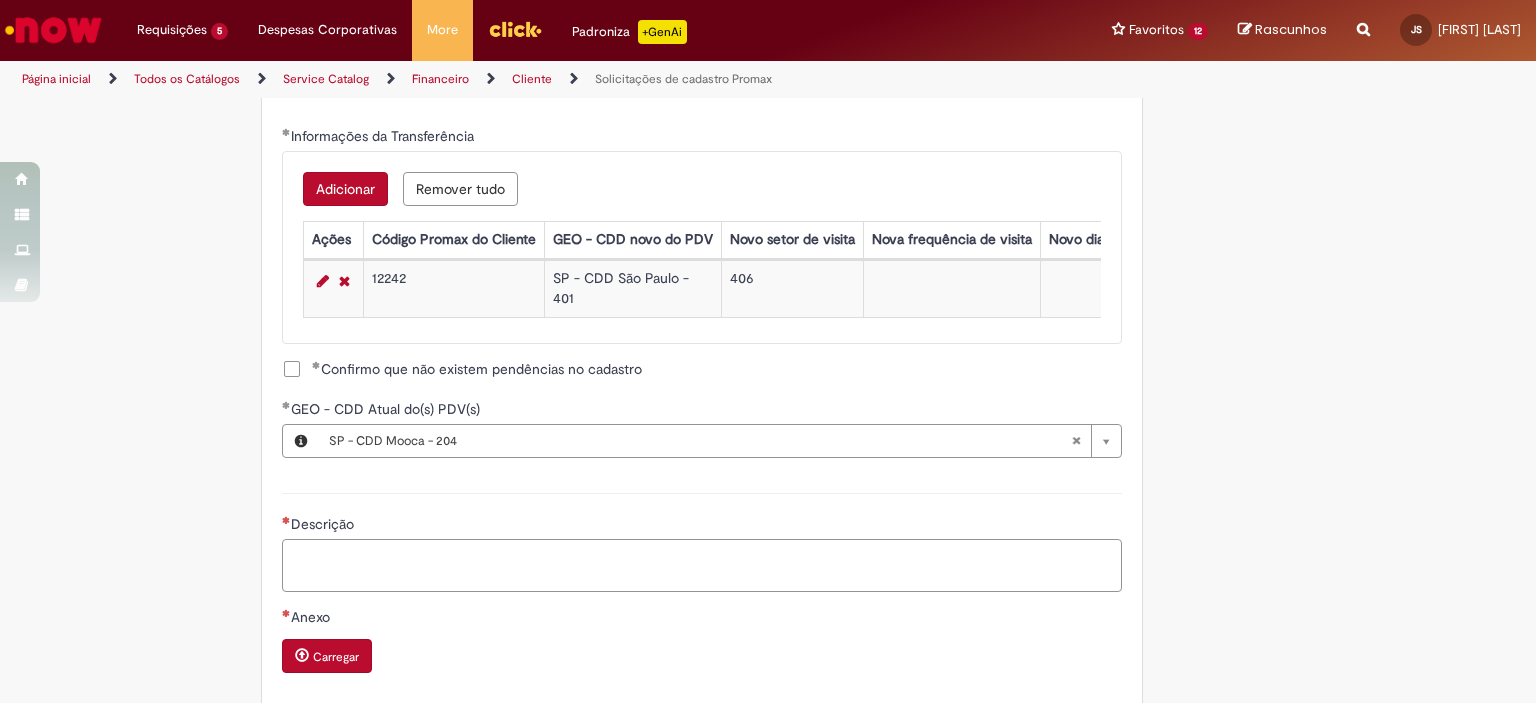 click on "Descrição" at bounding box center (702, 566) 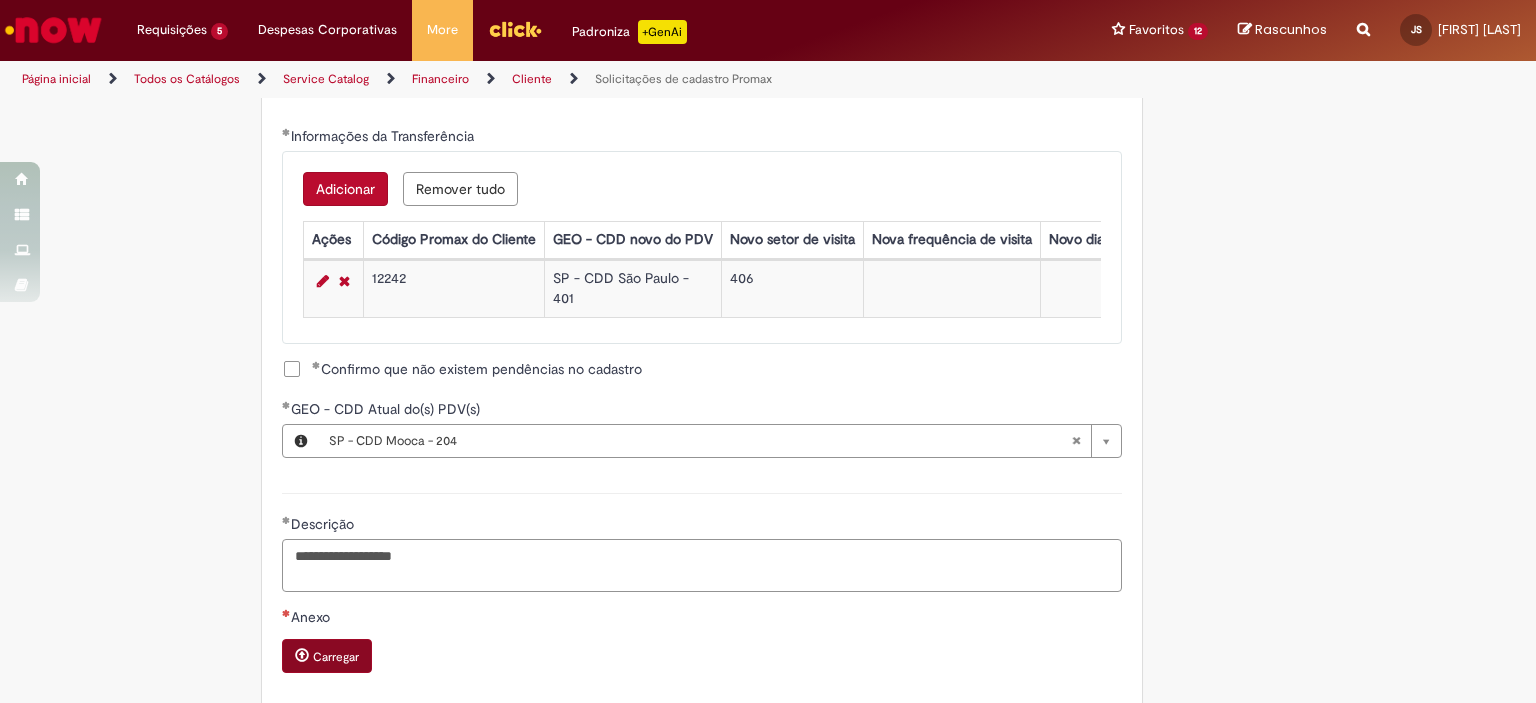 type on "**********" 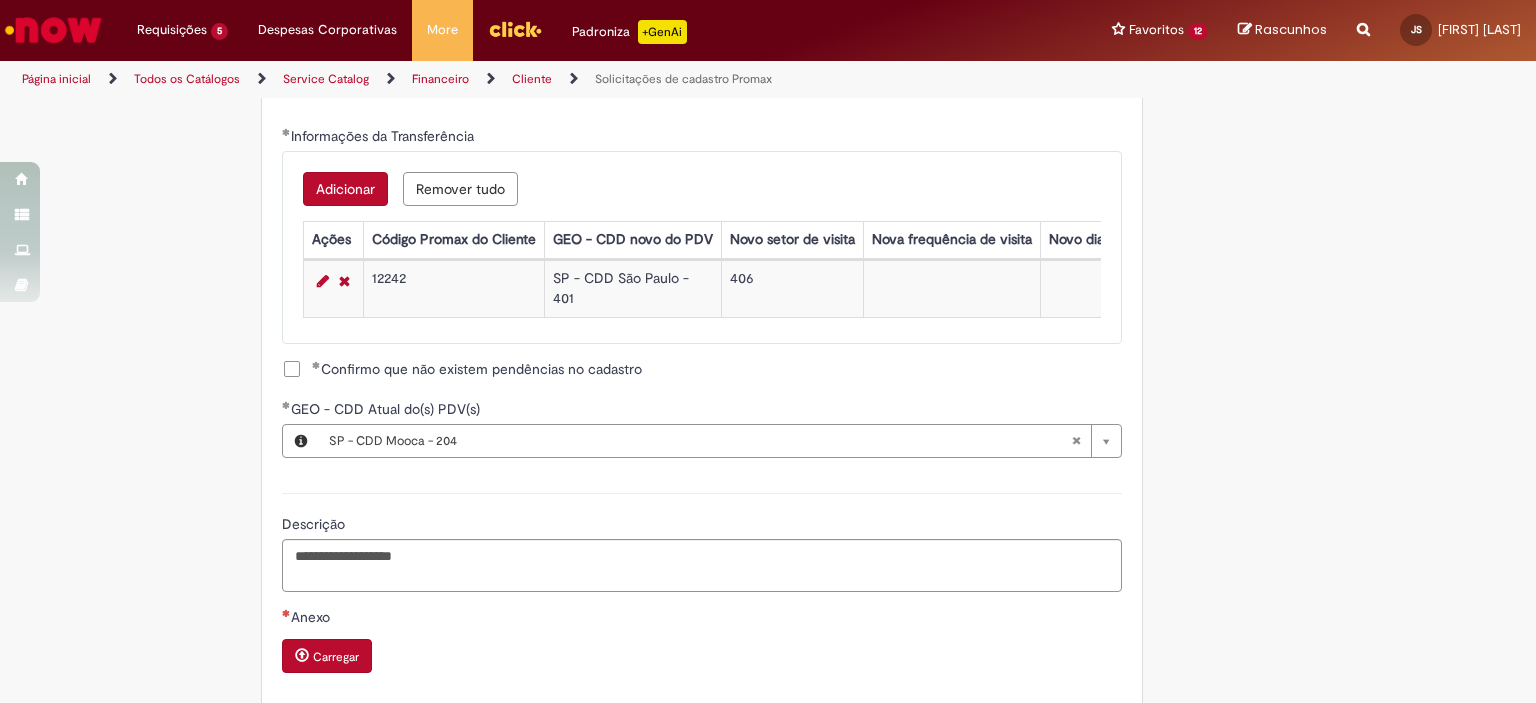 click on "Carregar" at bounding box center [336, 657] 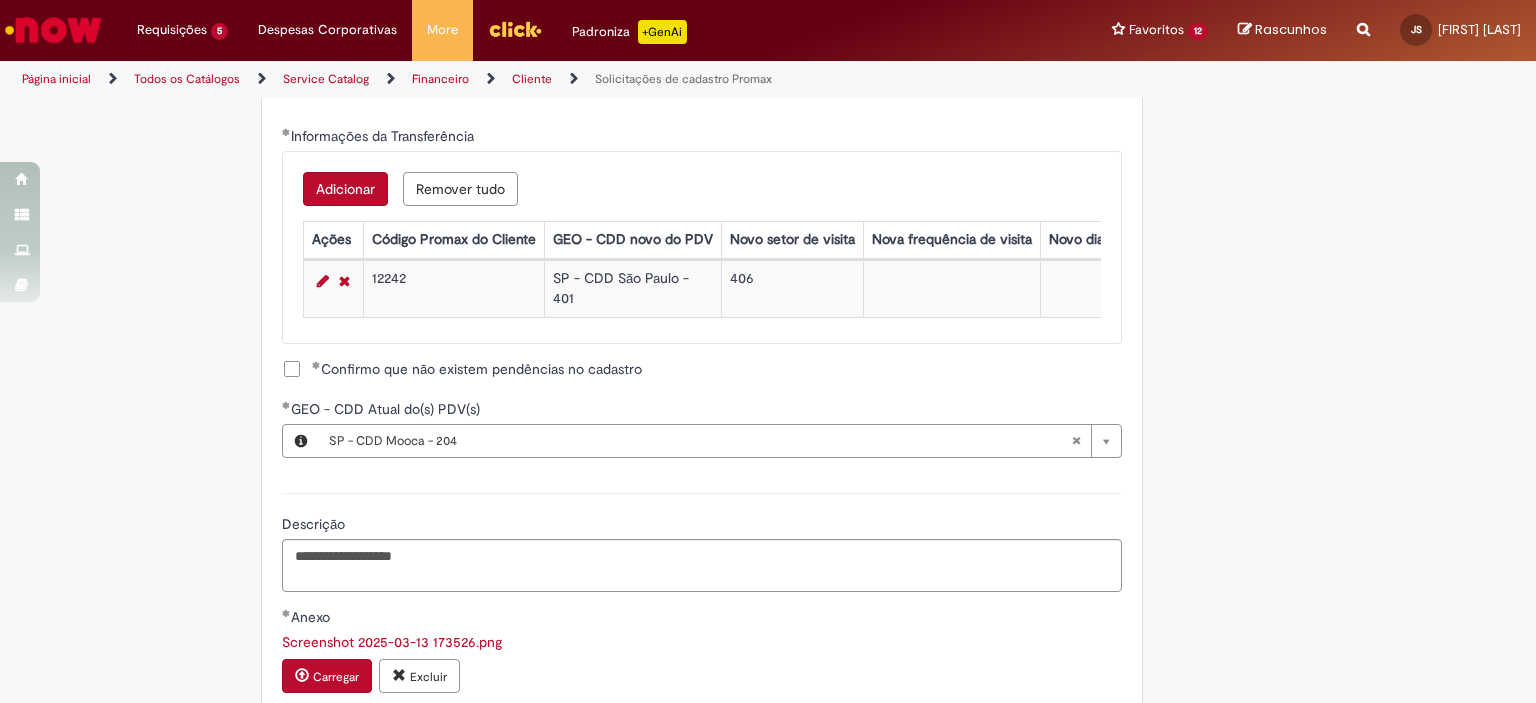 scroll, scrollTop: 1484, scrollLeft: 0, axis: vertical 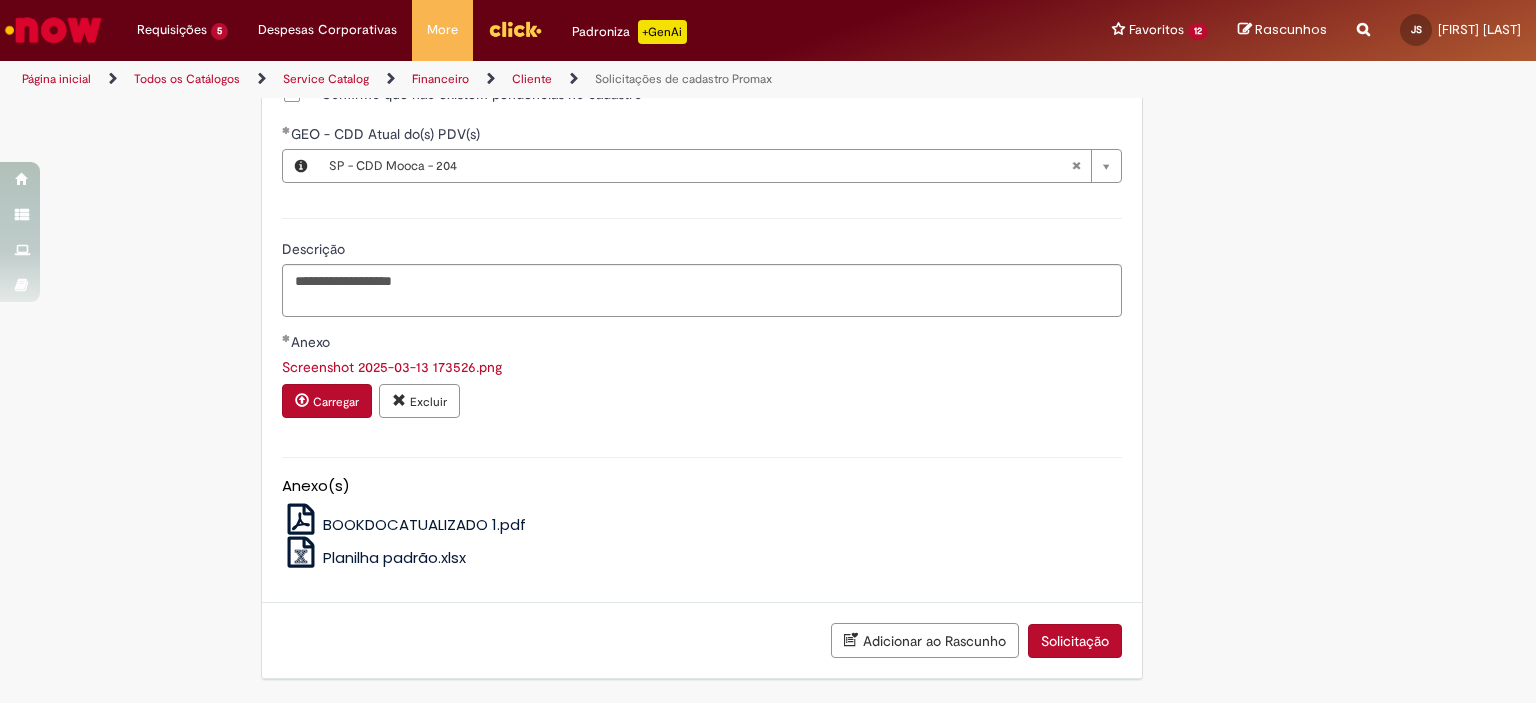 click on "Solicitação" at bounding box center [1075, 641] 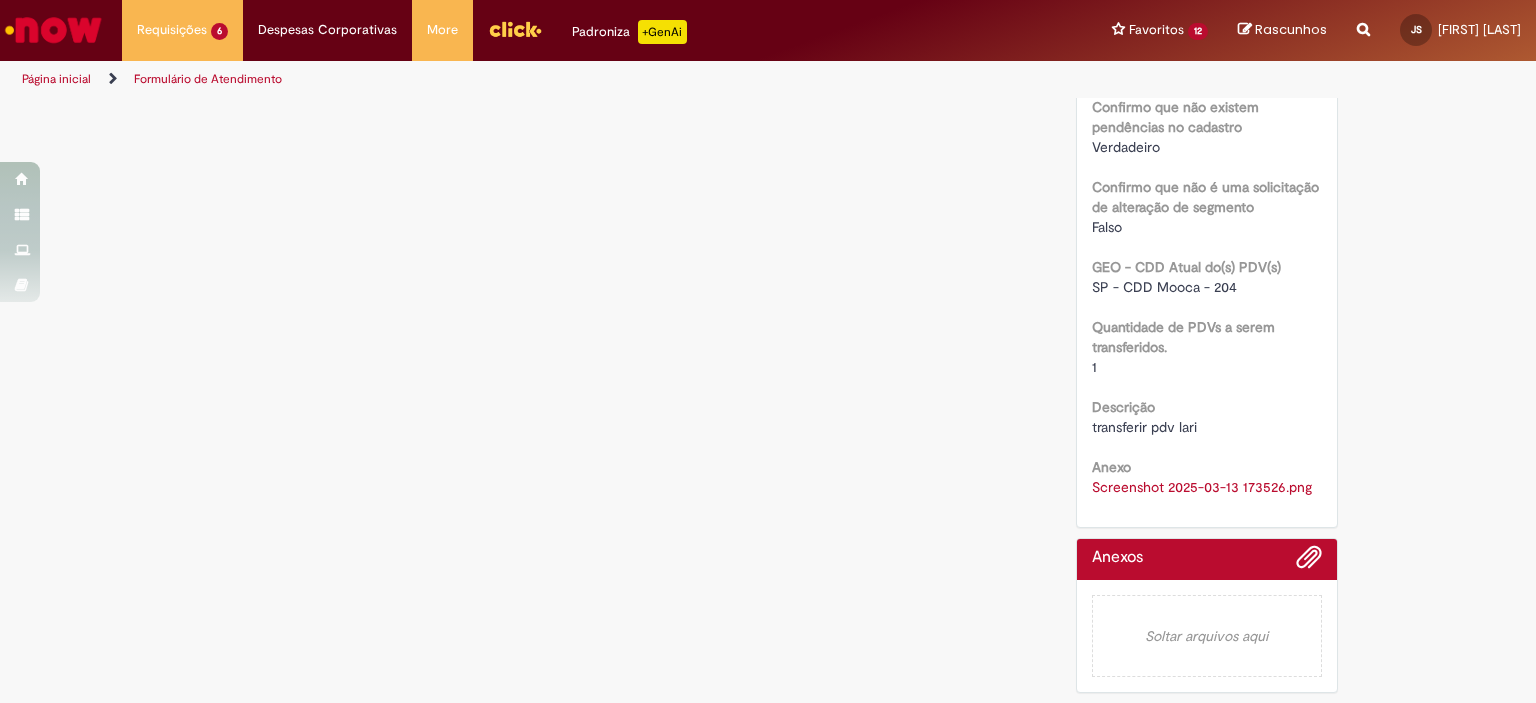 scroll, scrollTop: 0, scrollLeft: 0, axis: both 